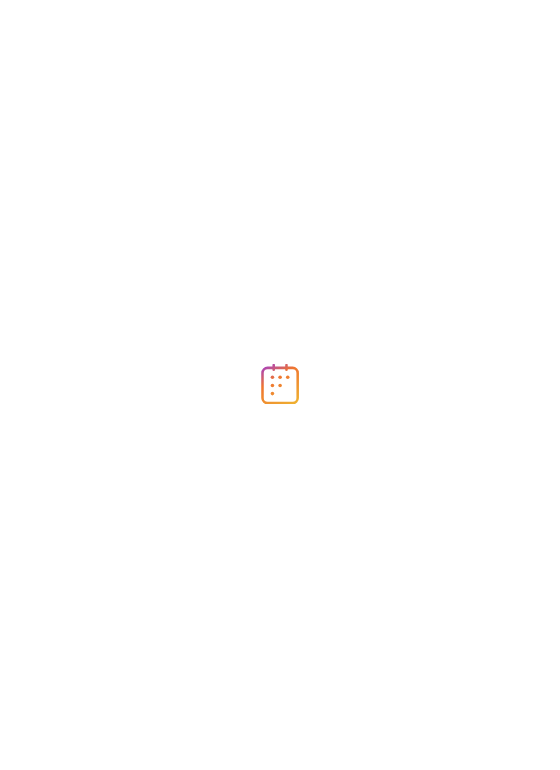 scroll, scrollTop: 0, scrollLeft: 0, axis: both 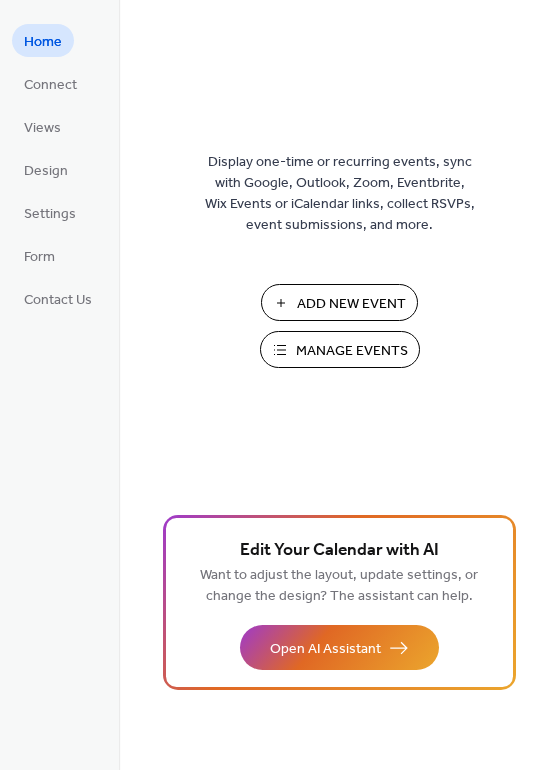 click on "Manage Events" at bounding box center (352, 351) 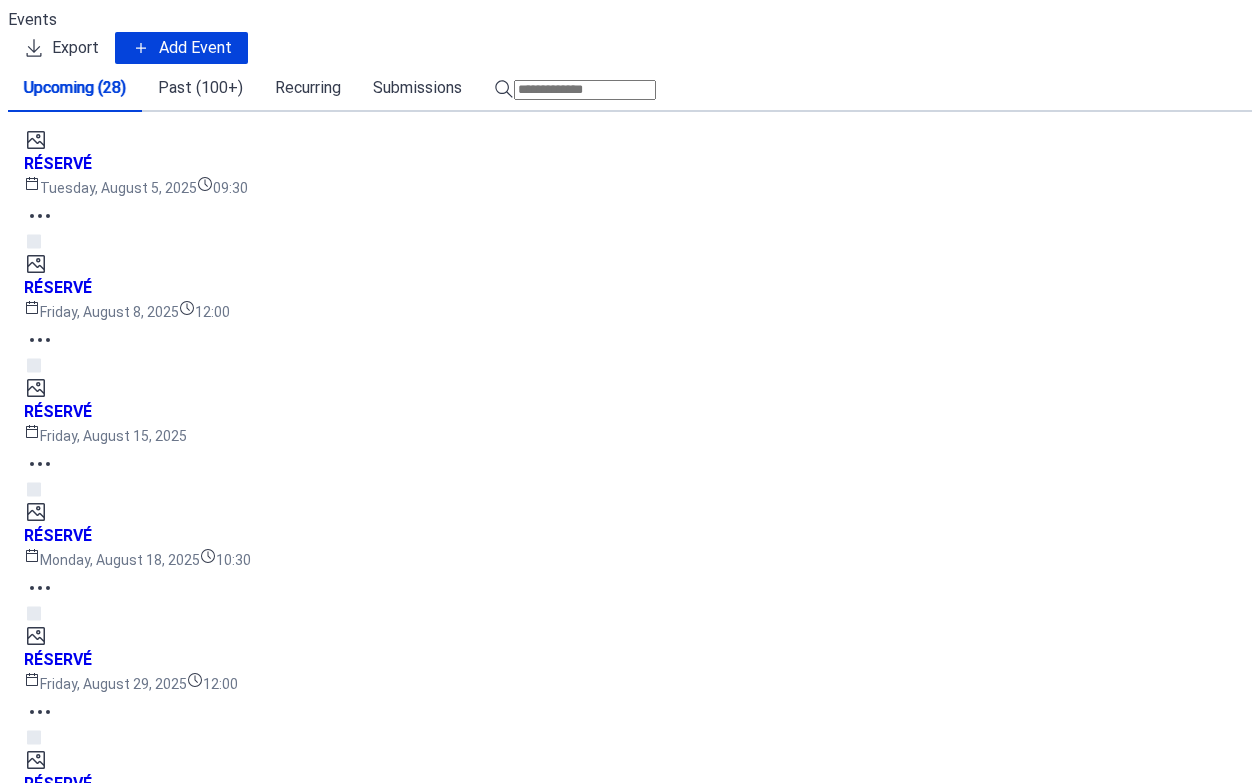 scroll, scrollTop: 0, scrollLeft: 0, axis: both 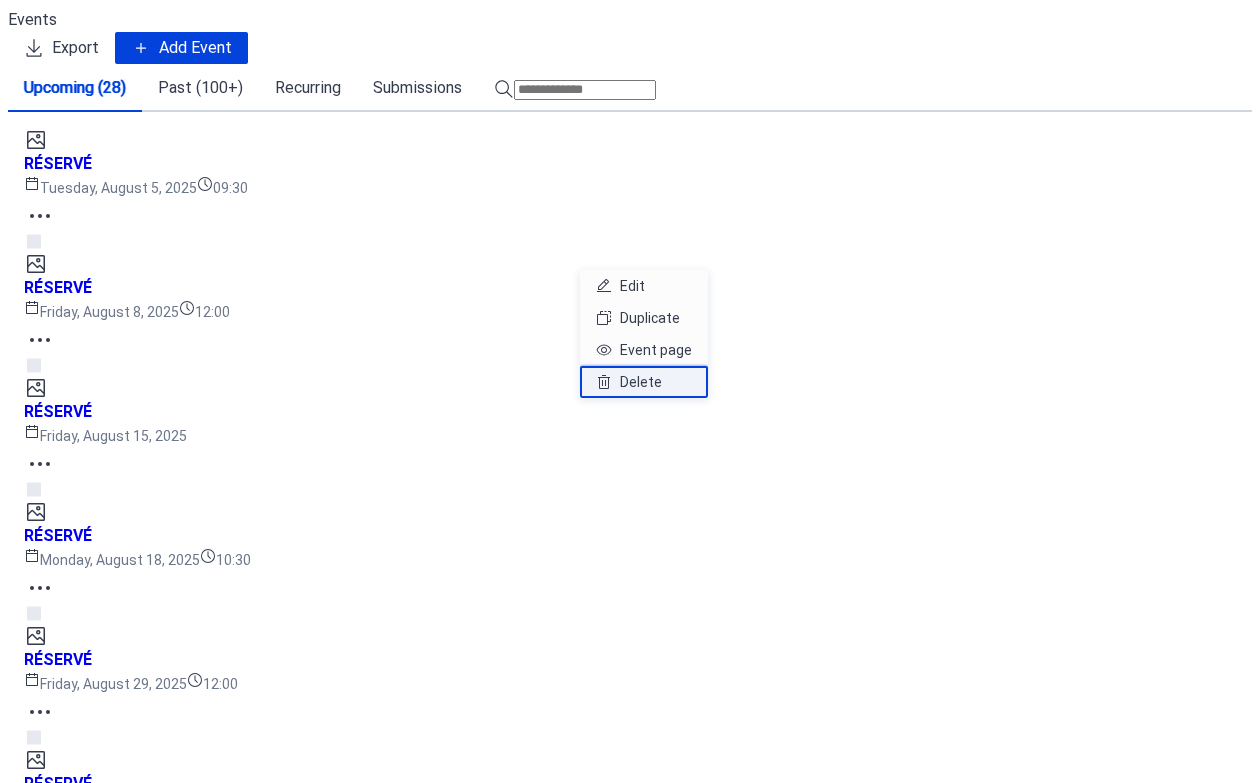 click on "Delete" at bounding box center (641, 382) 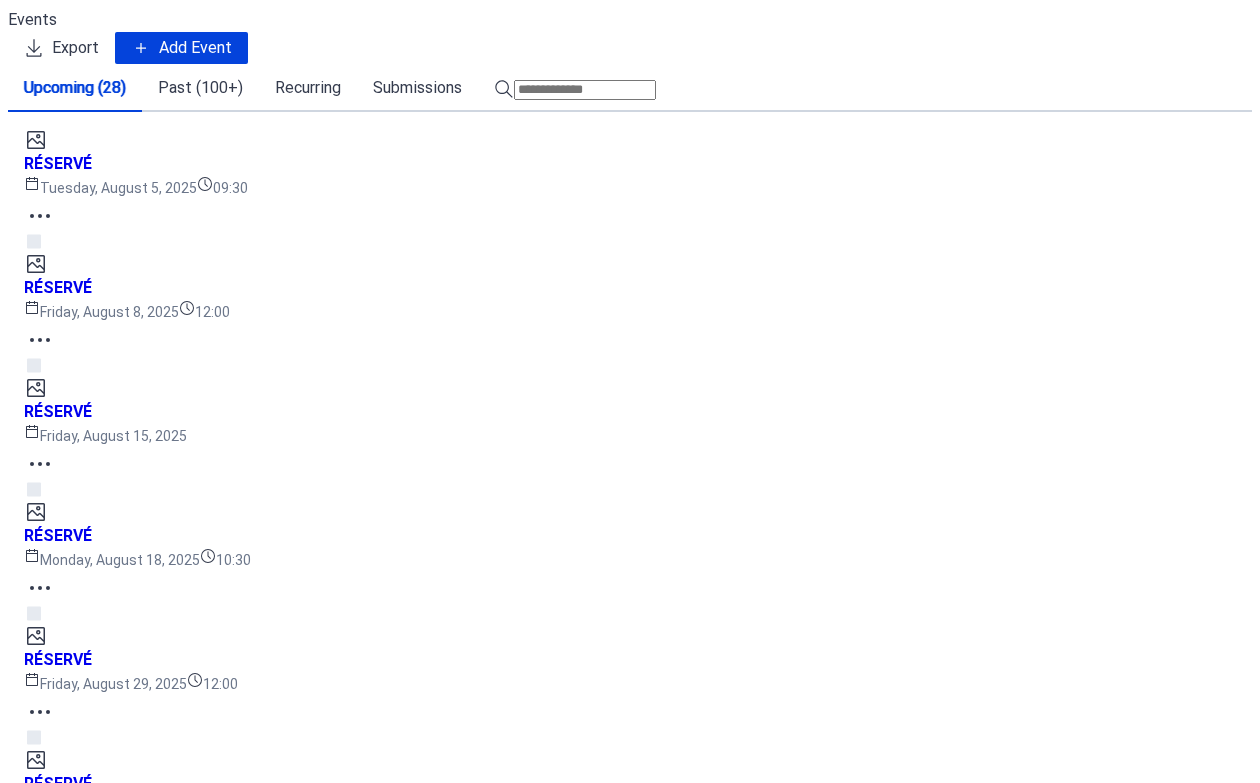 click on "Confirm" at bounding box center (138, 4533) 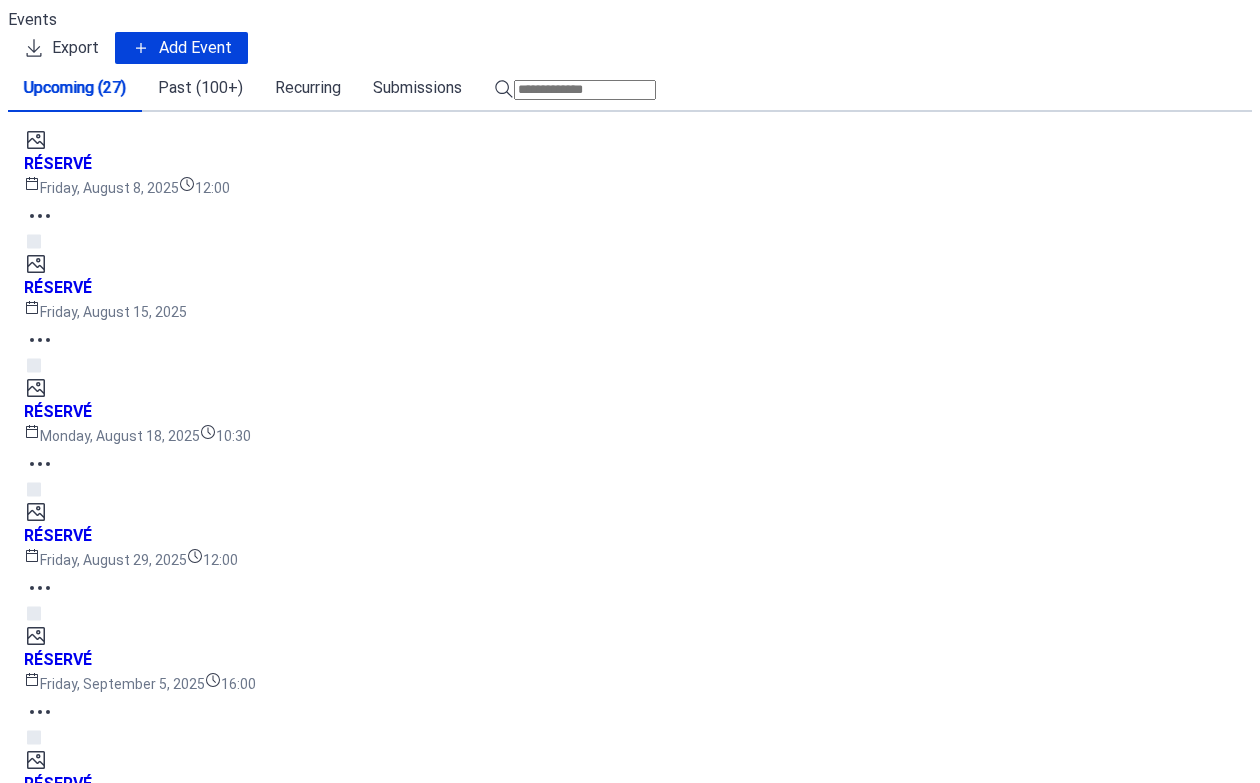 click on "Add Event" at bounding box center [195, 48] 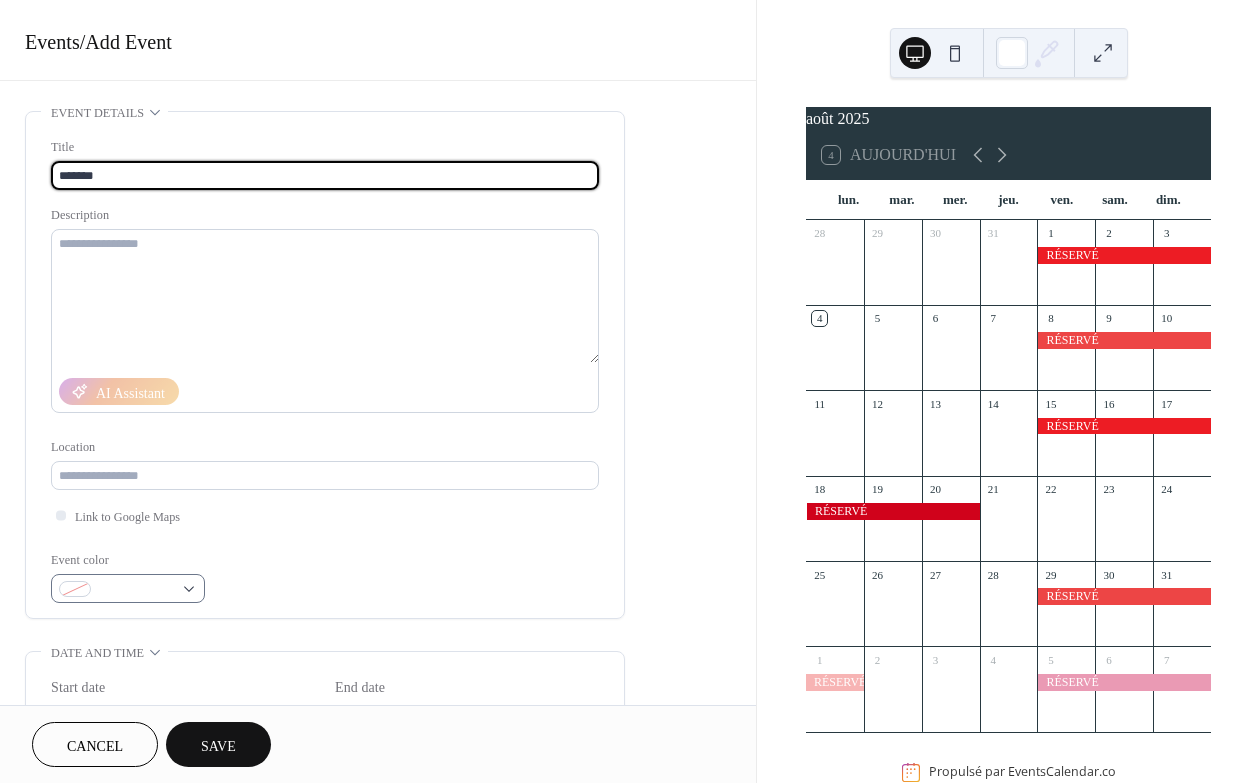 type on "*******" 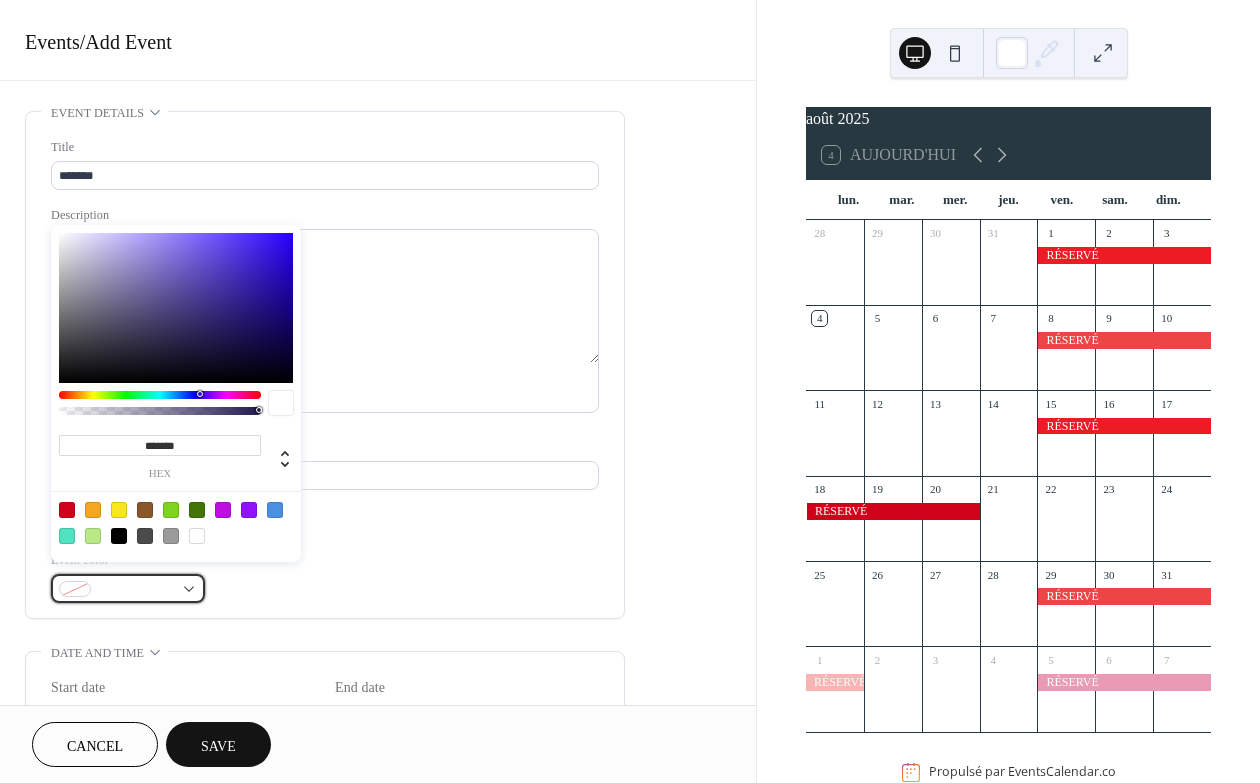 click at bounding box center (128, 588) 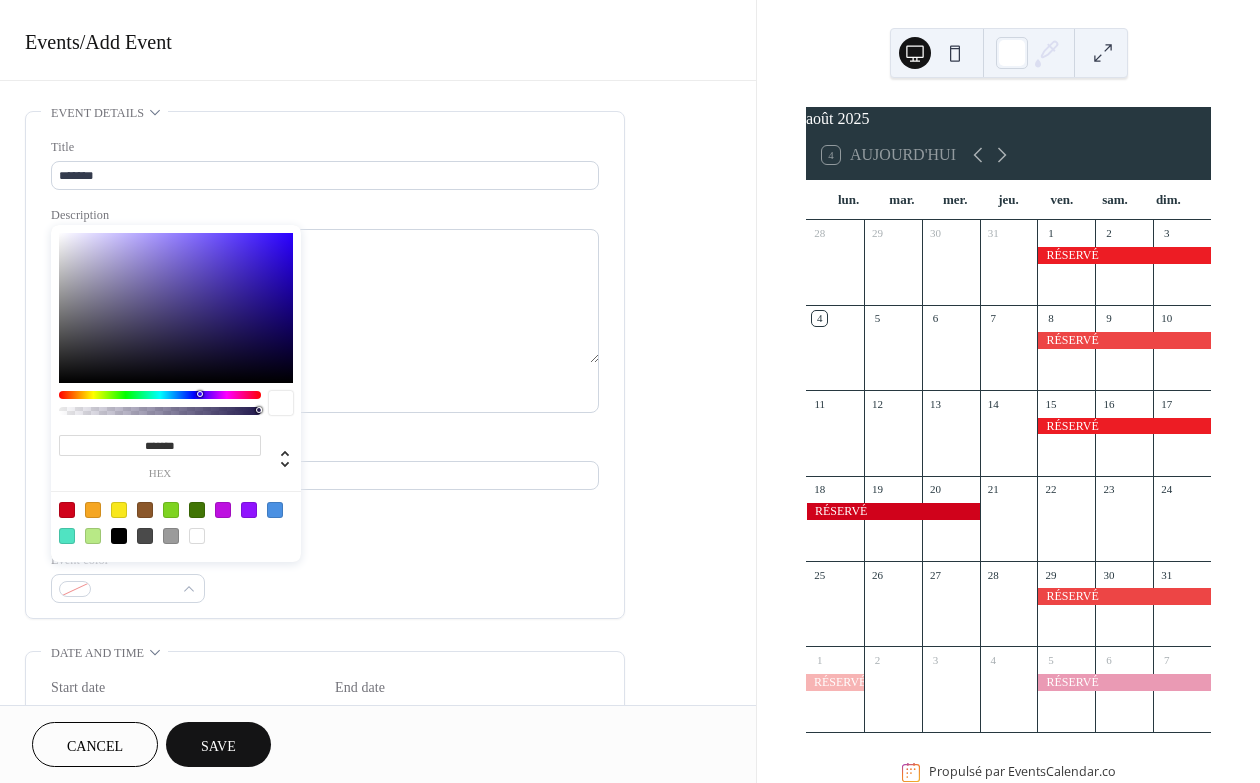 click at bounding box center (67, 510) 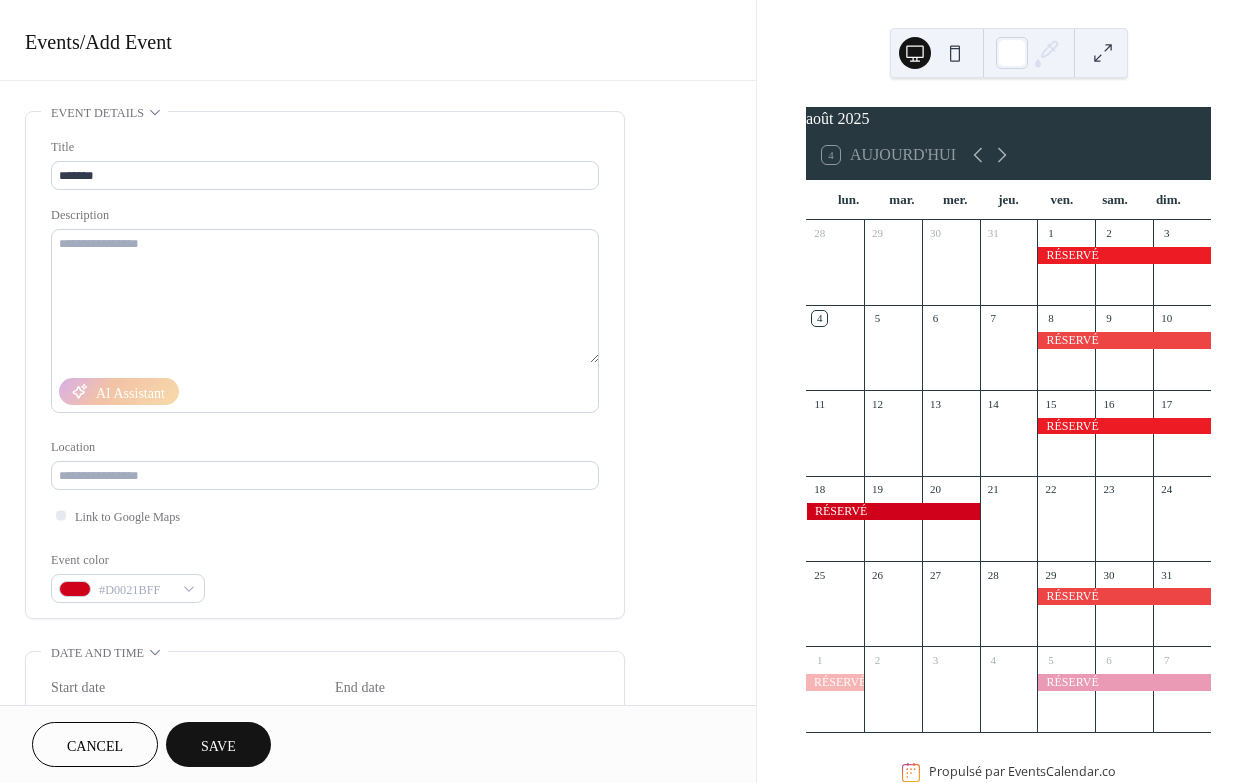 click on "**********" at bounding box center [378, 720] 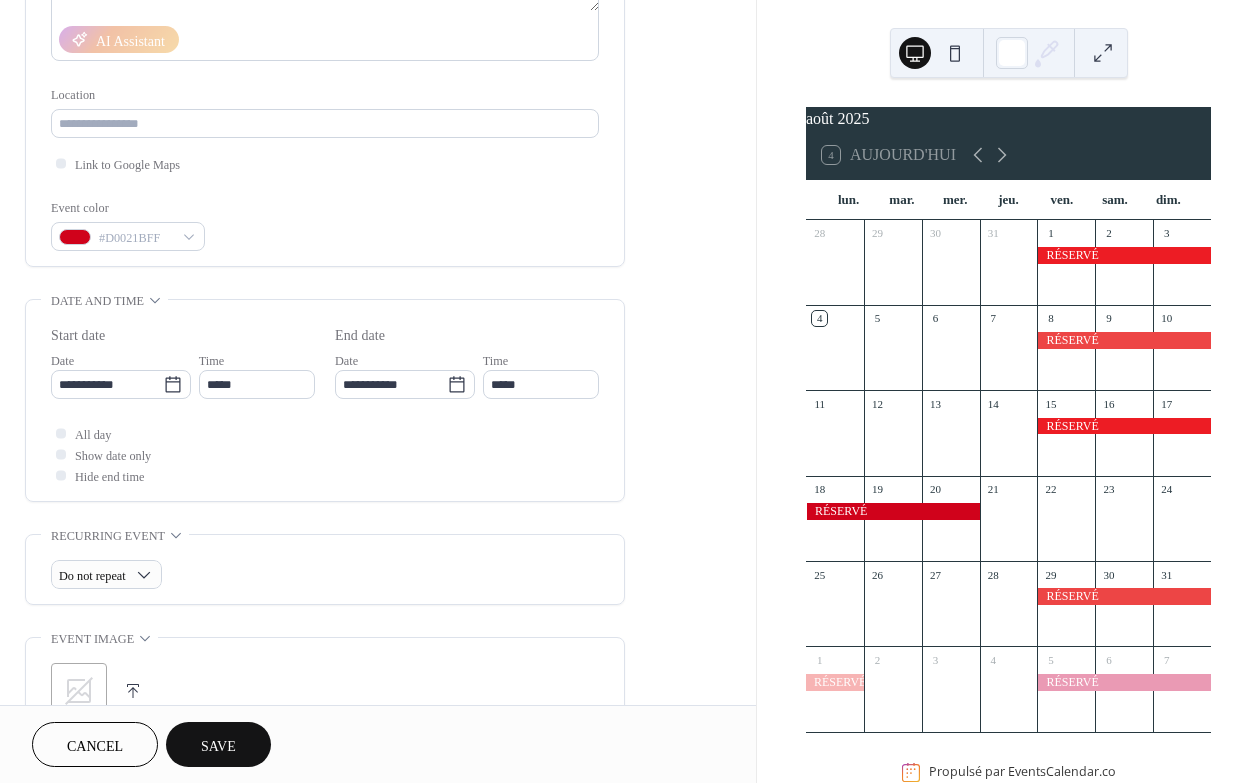 scroll, scrollTop: 400, scrollLeft: 0, axis: vertical 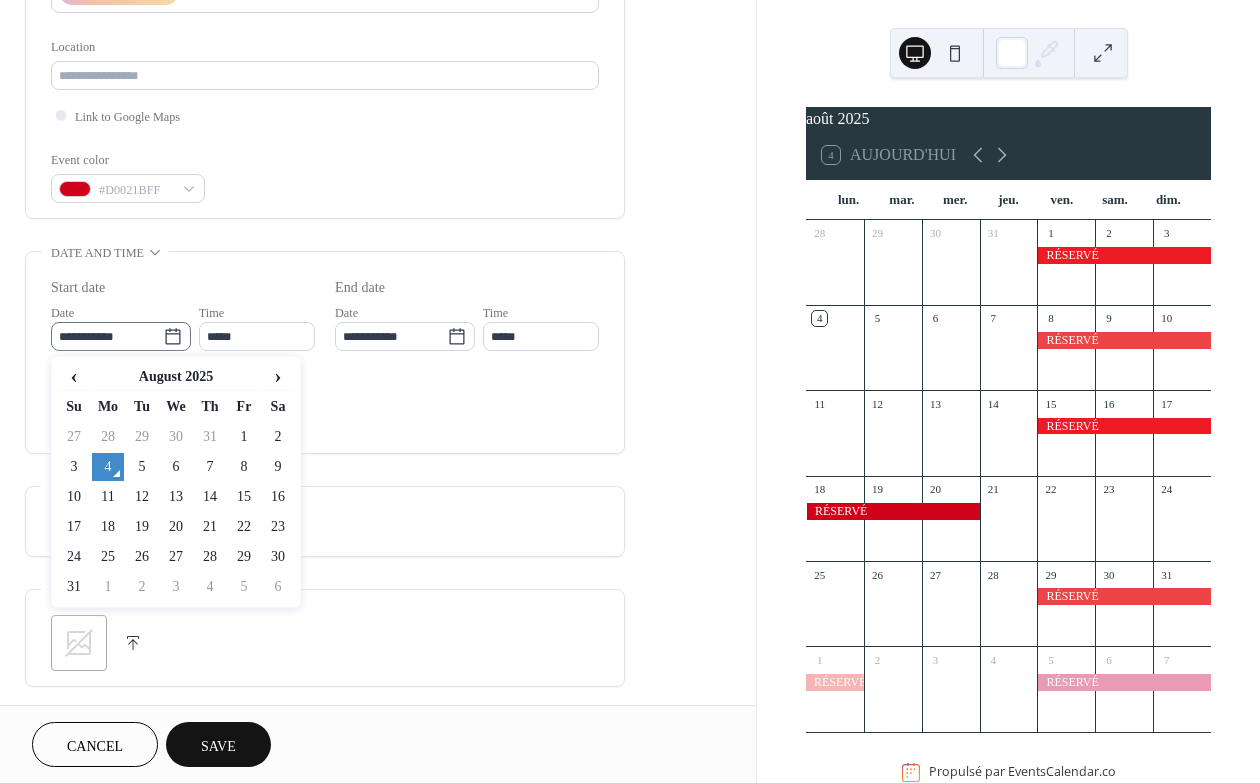 click 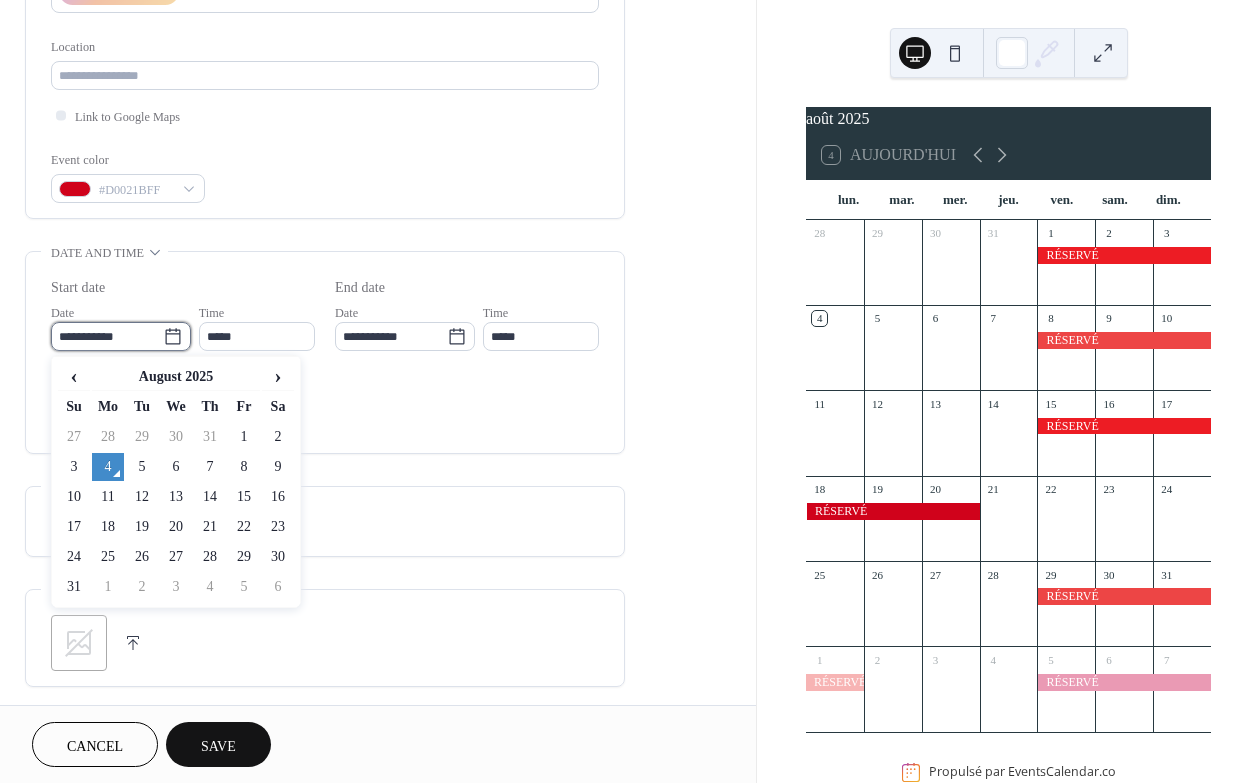 click on "**********" at bounding box center [107, 336] 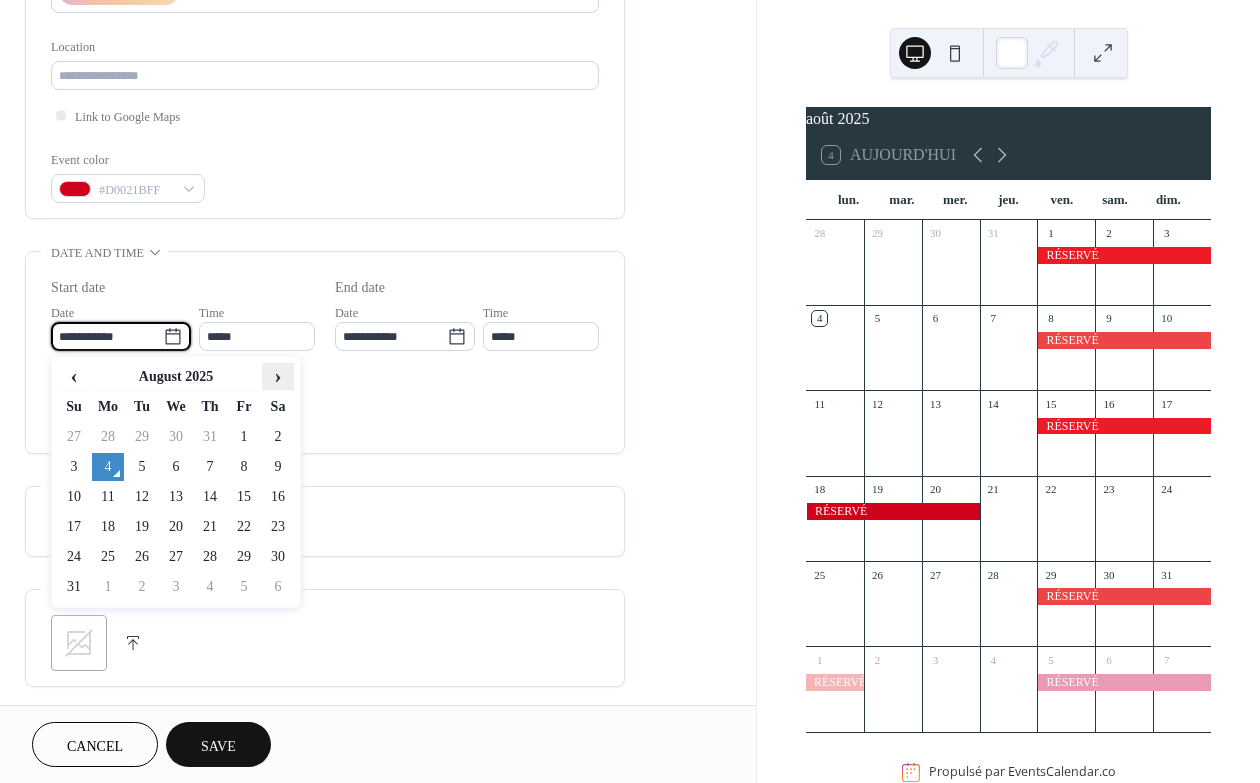 click on "›" at bounding box center [278, 376] 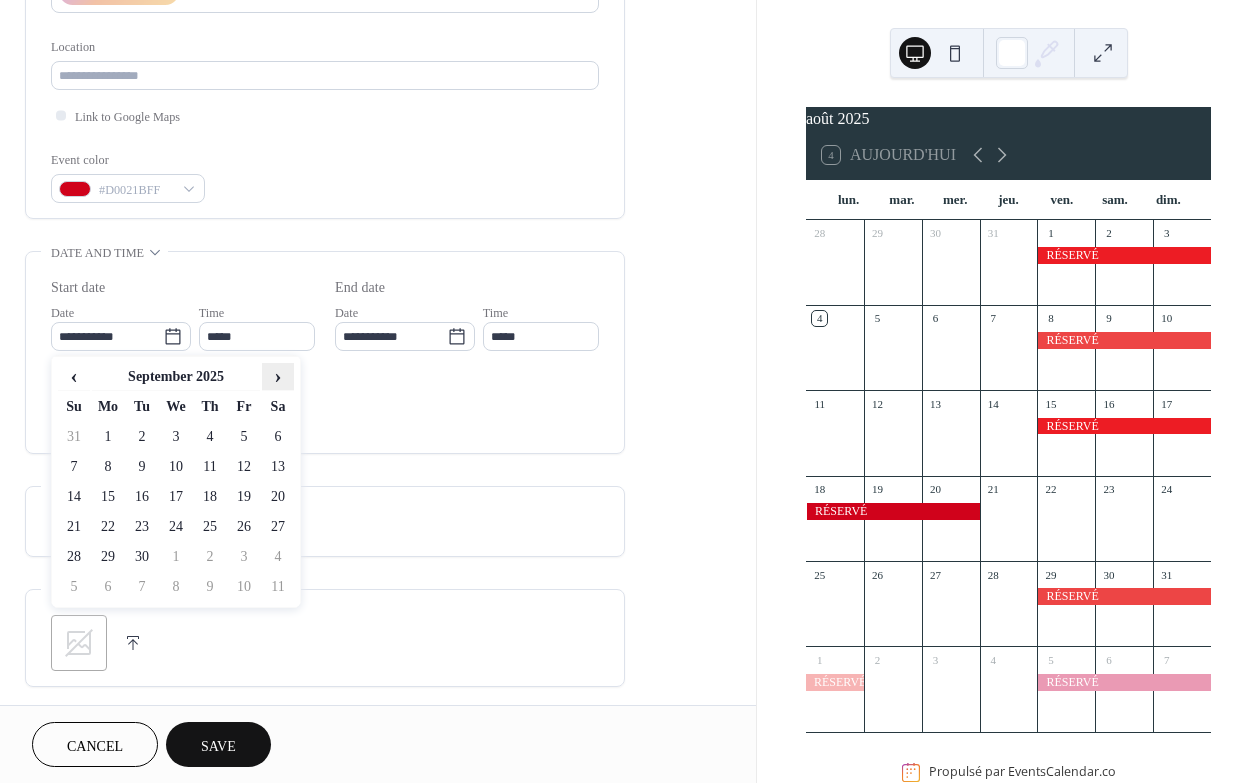 click on "›" at bounding box center (278, 376) 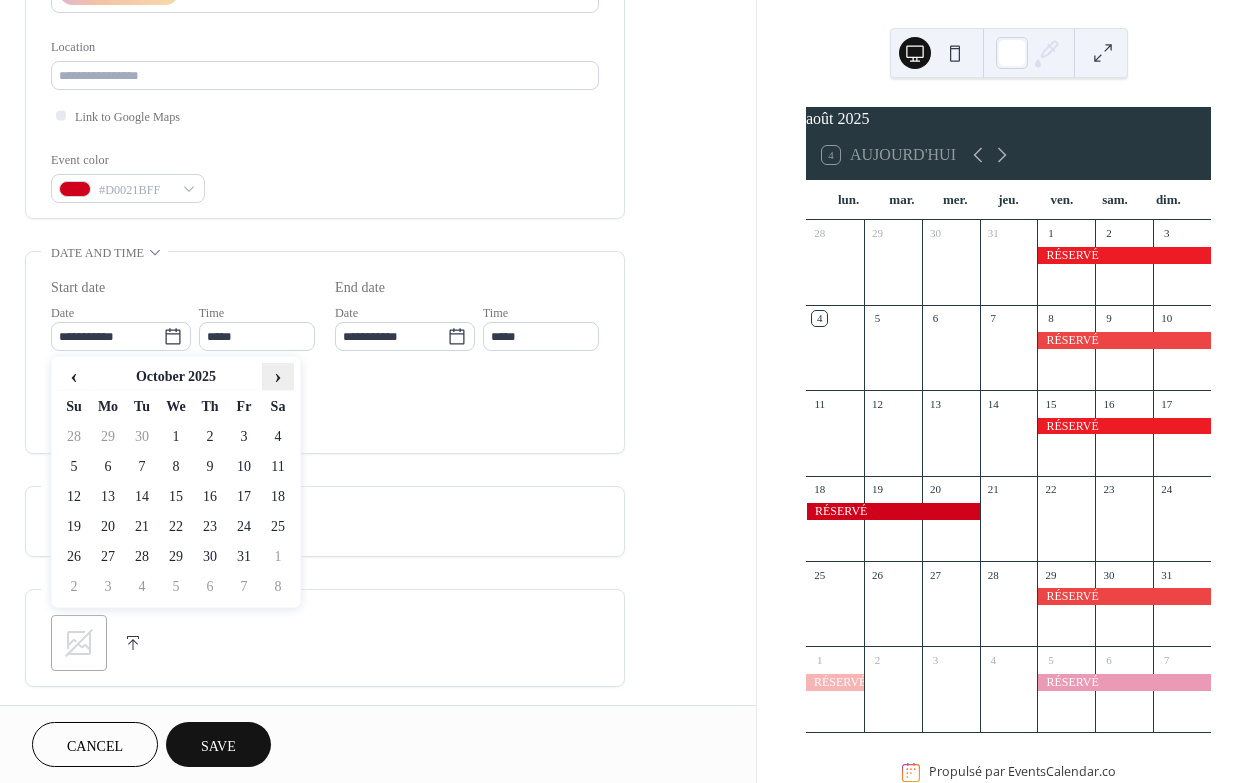 click on "›" at bounding box center [278, 376] 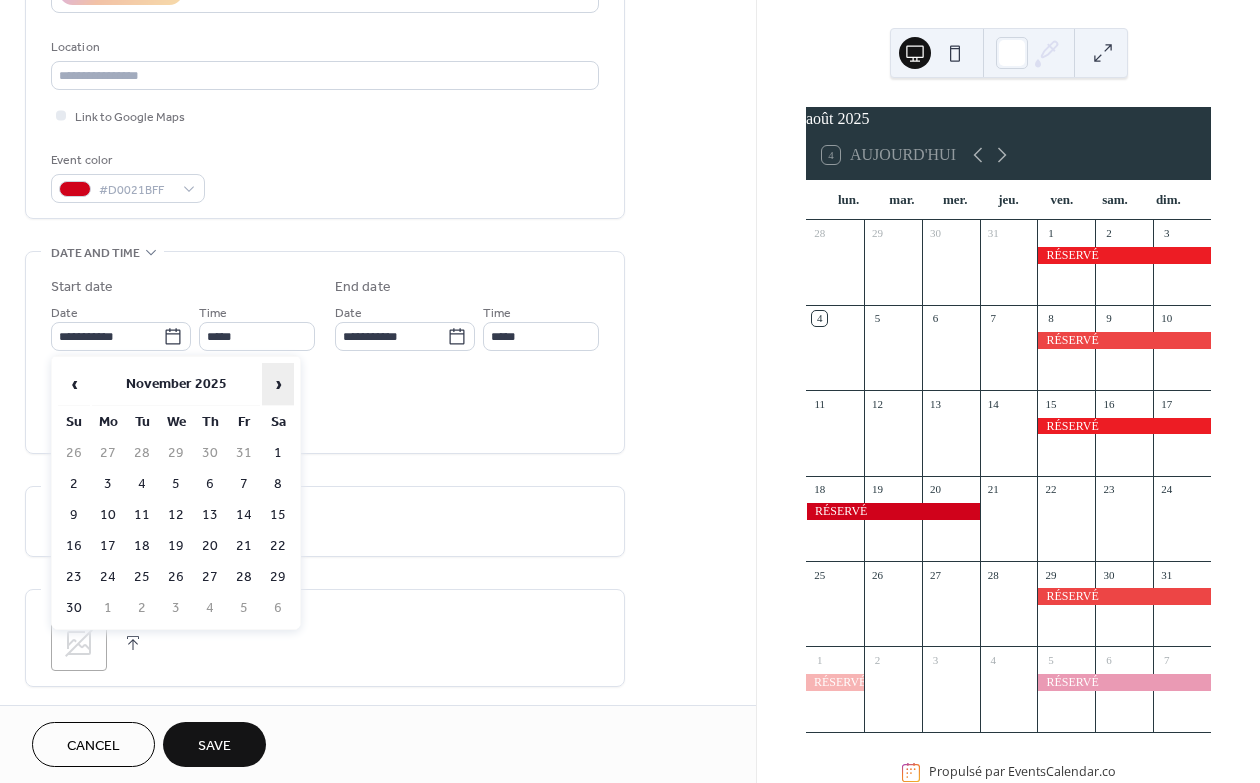 click on "›" at bounding box center (278, 384) 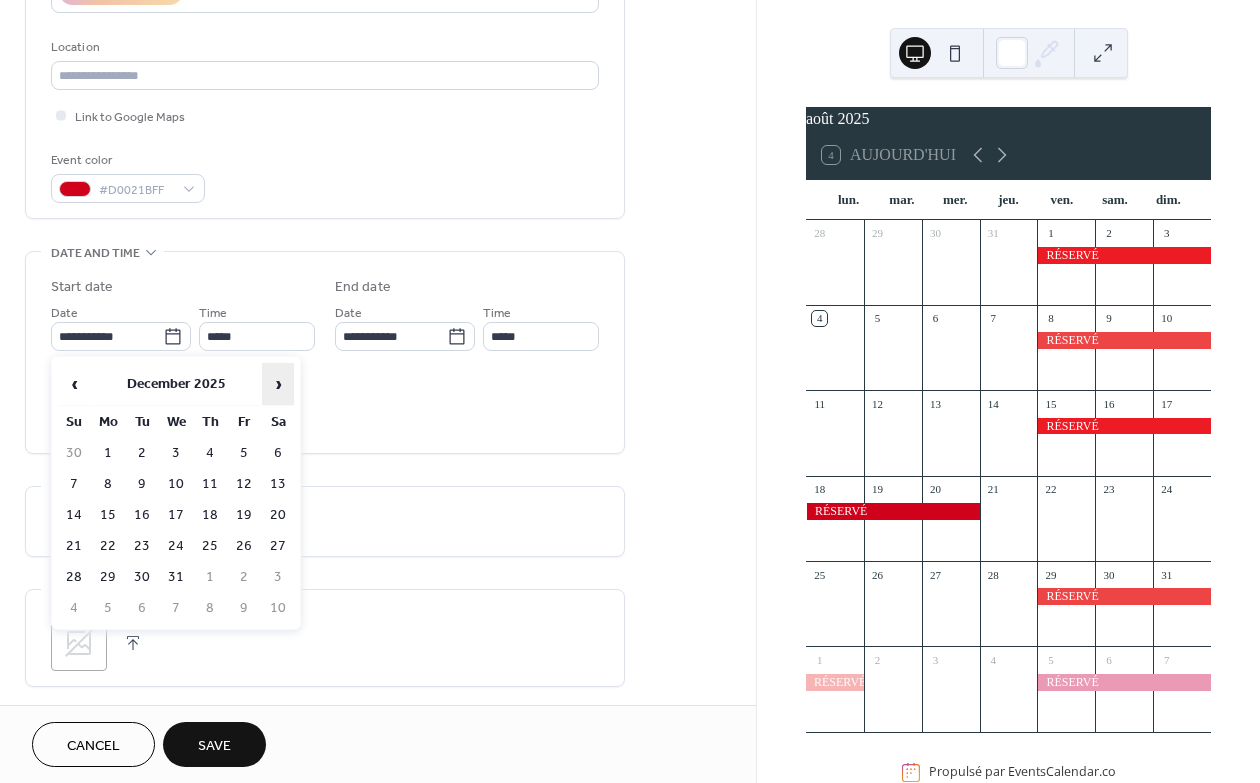 click on "›" at bounding box center [278, 384] 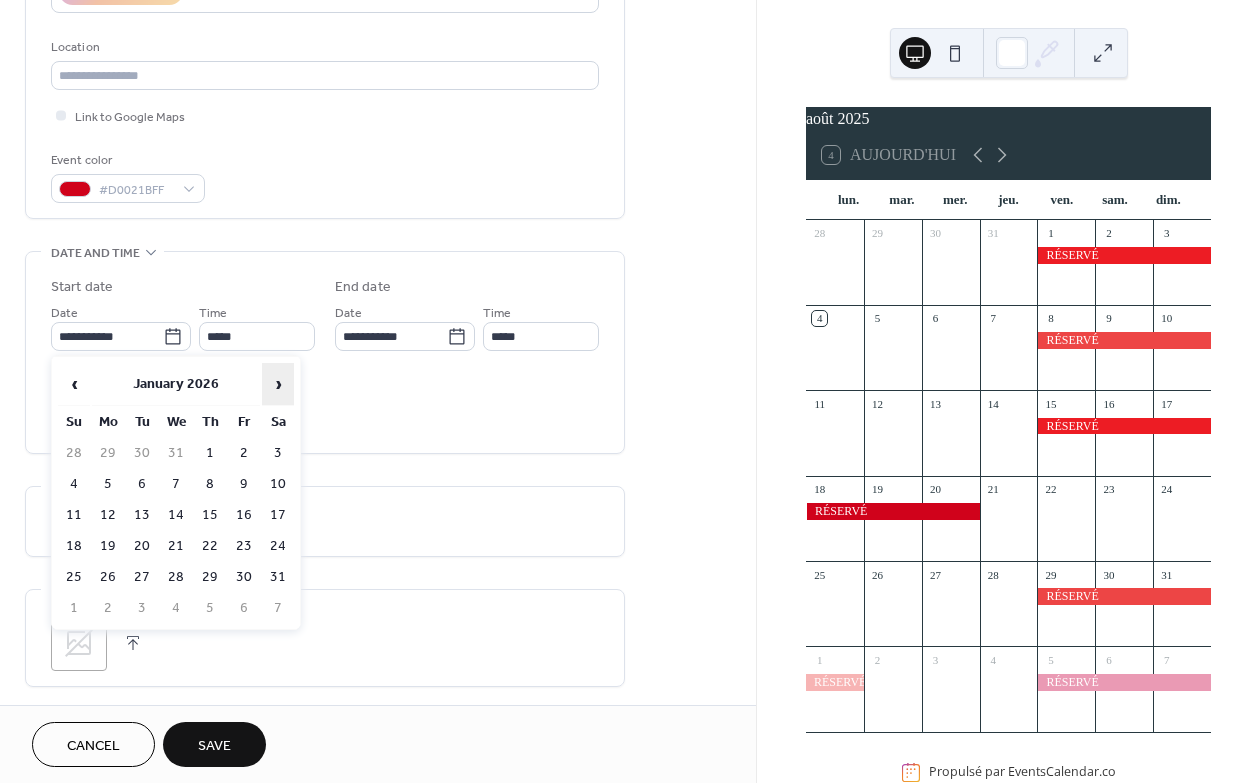 click on "›" at bounding box center (278, 384) 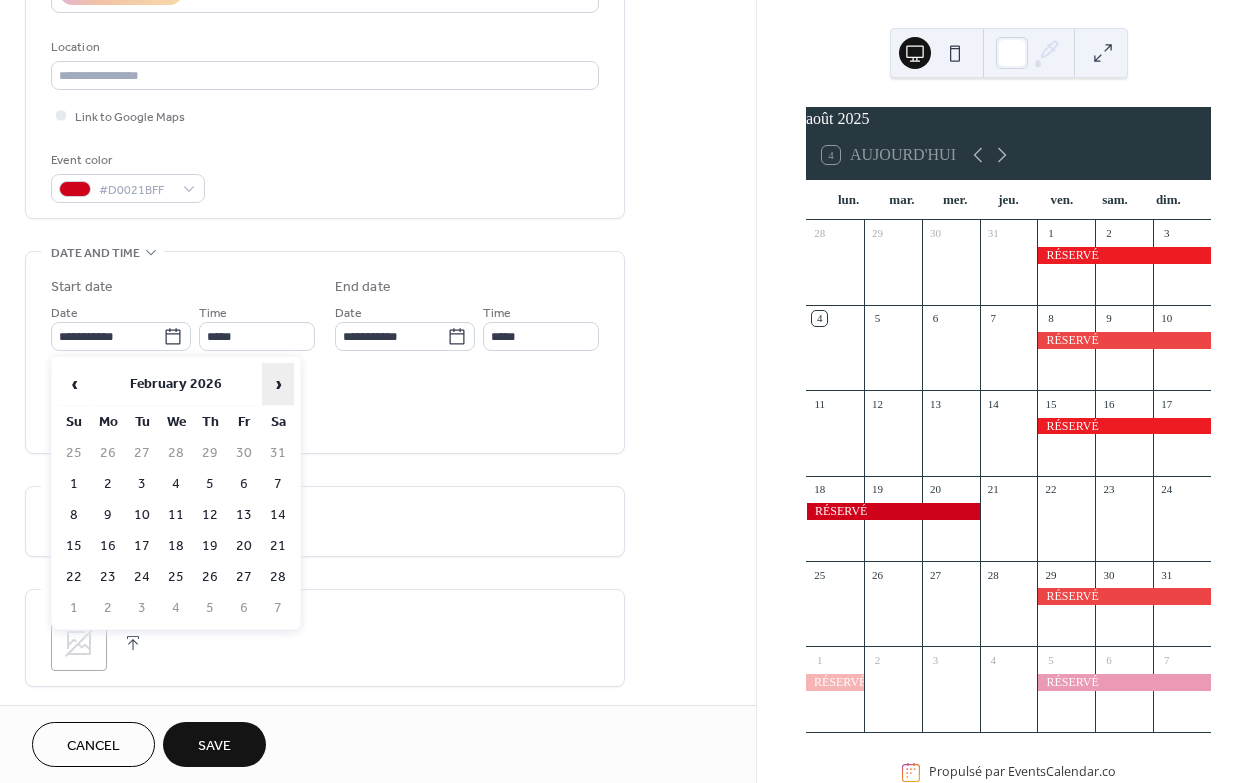 click on "›" at bounding box center [278, 384] 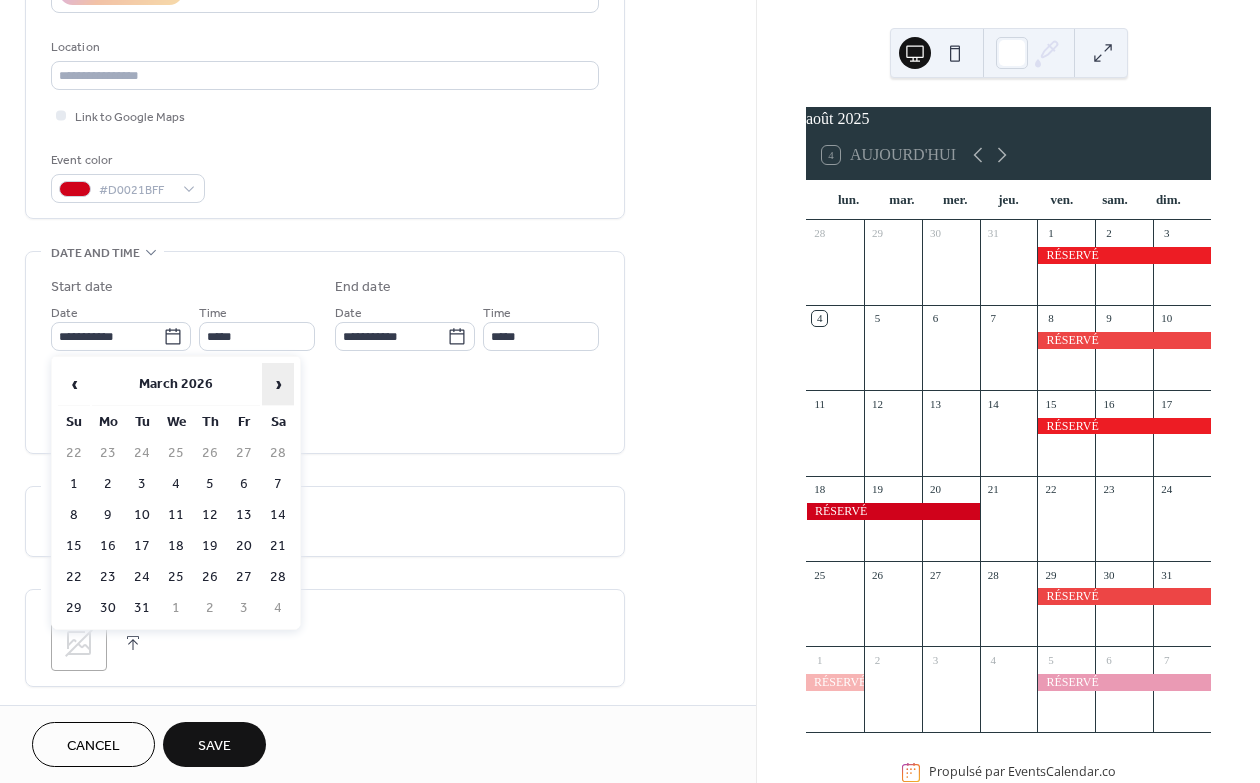 click on "›" at bounding box center [278, 384] 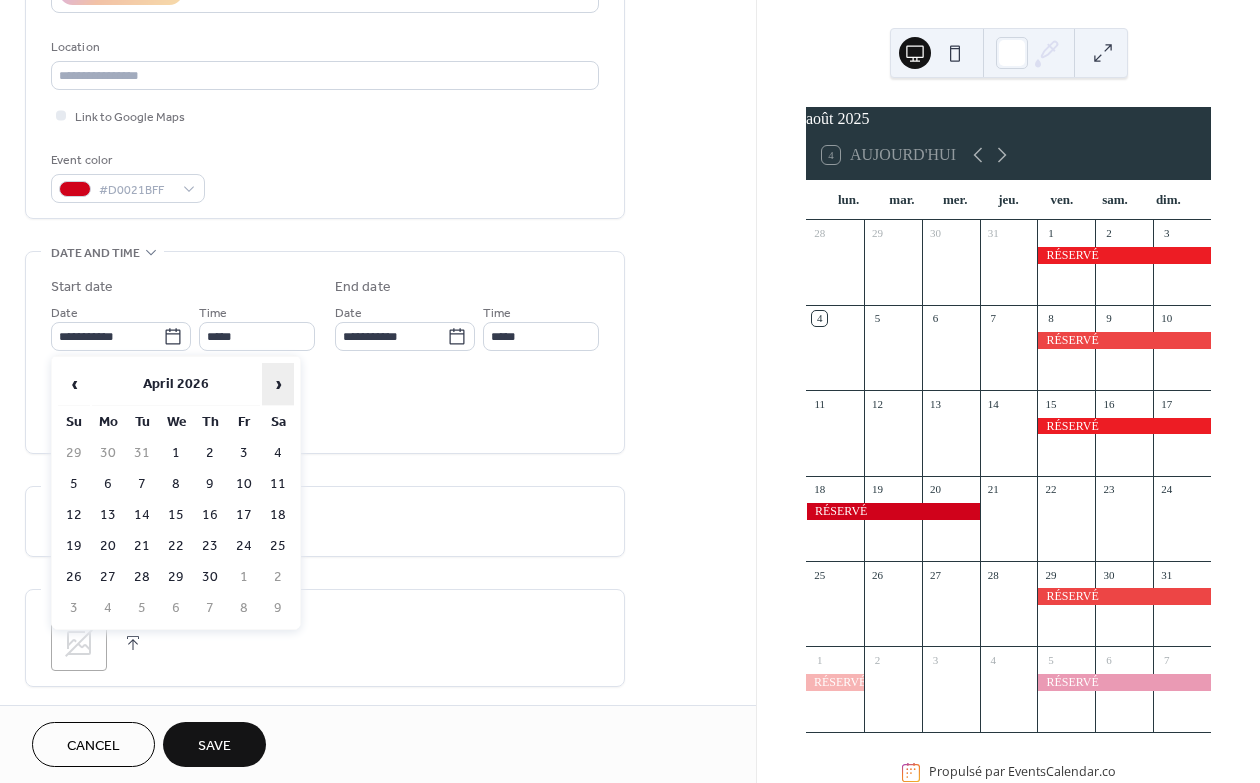 click on "›" at bounding box center (278, 384) 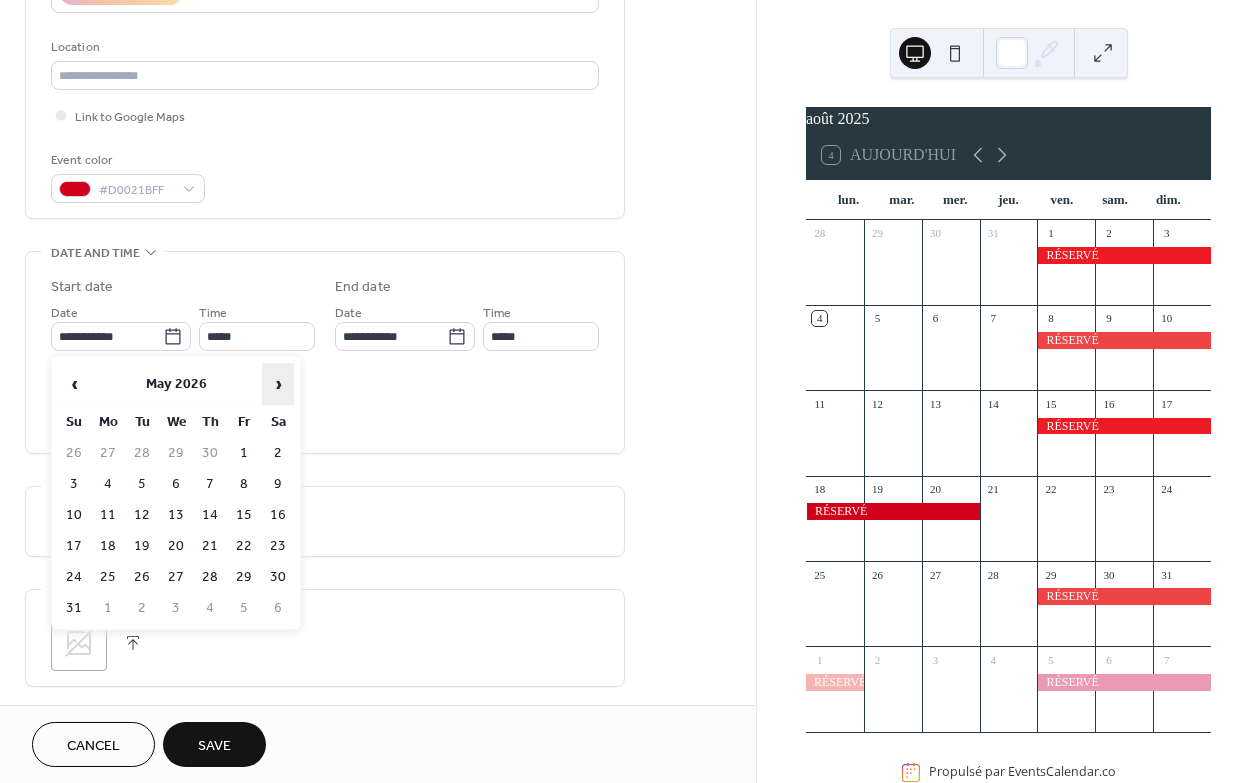 click on "›" at bounding box center (278, 384) 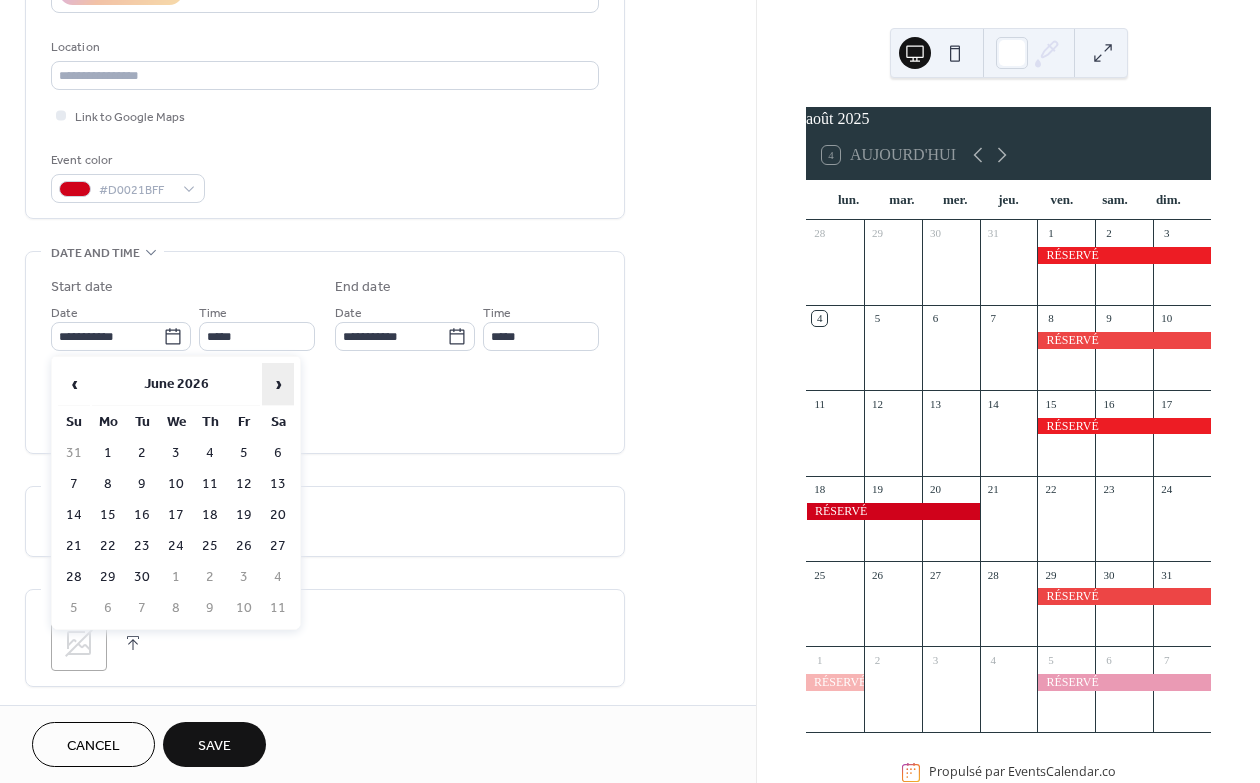 click on "›" at bounding box center [278, 384] 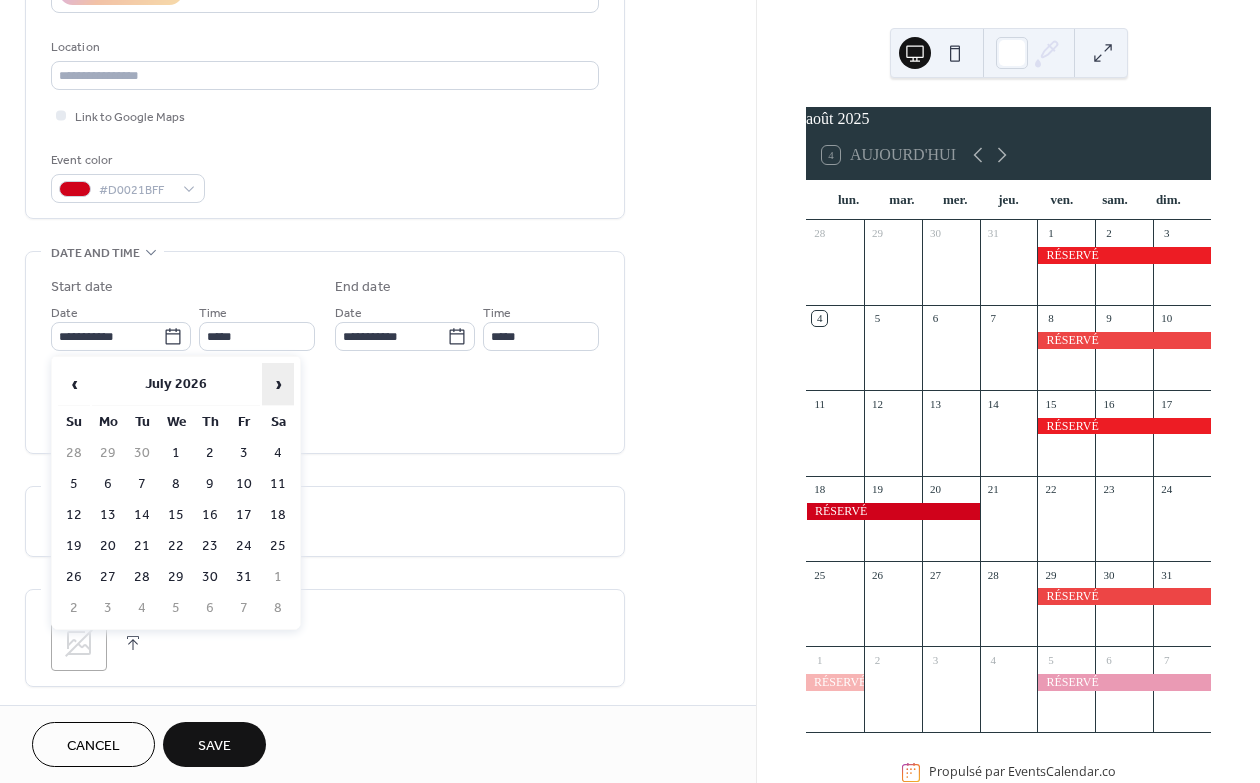 click on "›" at bounding box center (278, 384) 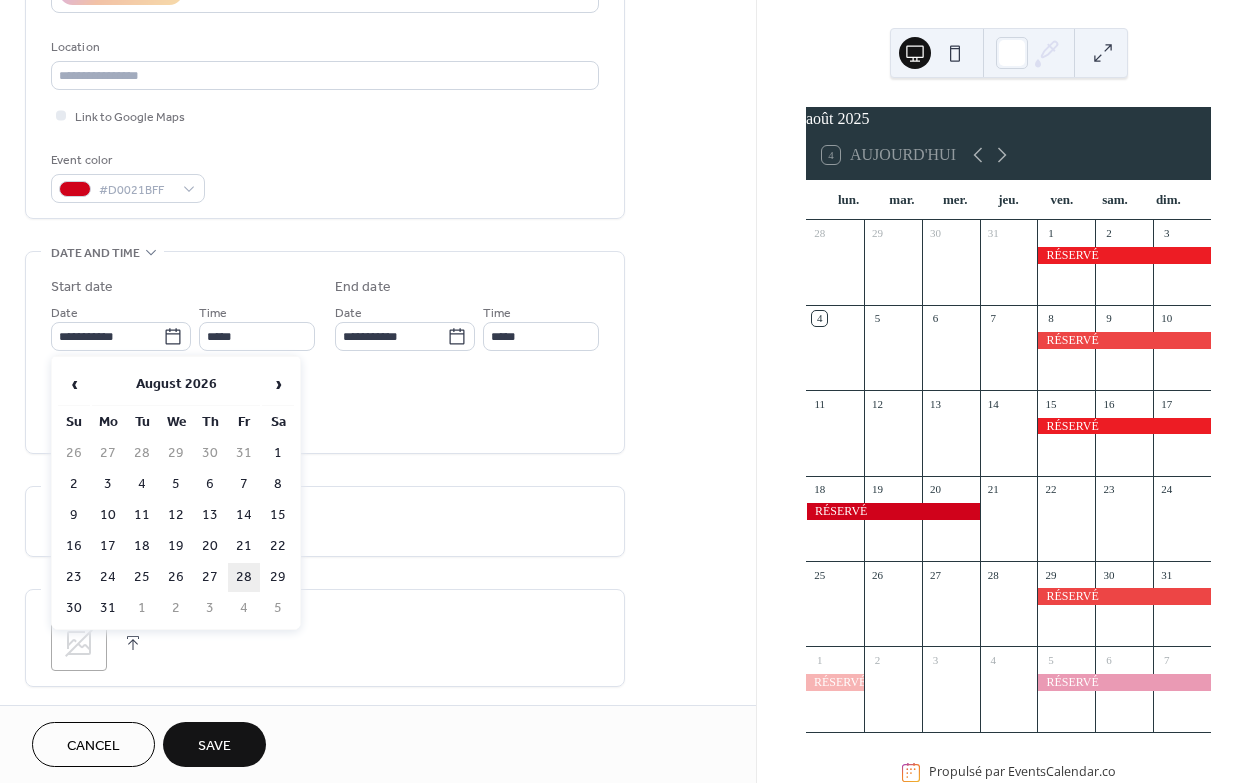 click on "28" at bounding box center (244, 577) 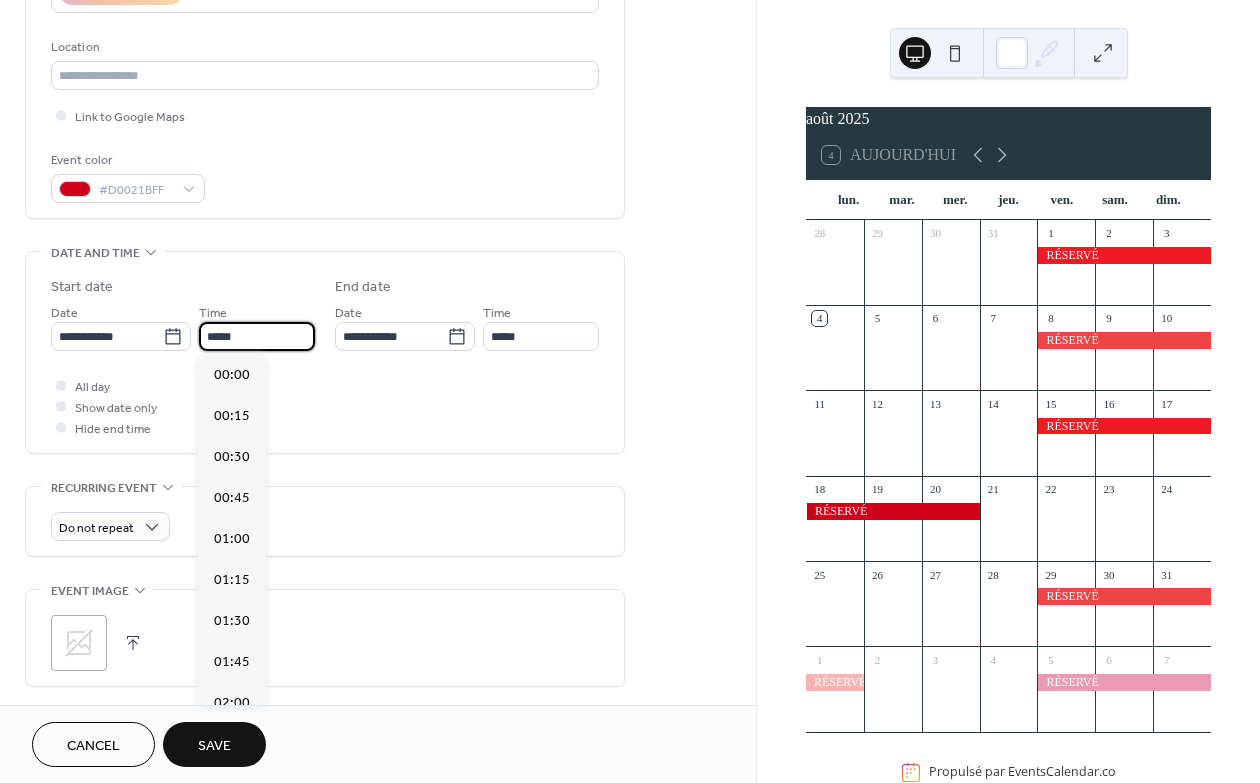 click on "*****" at bounding box center (257, 336) 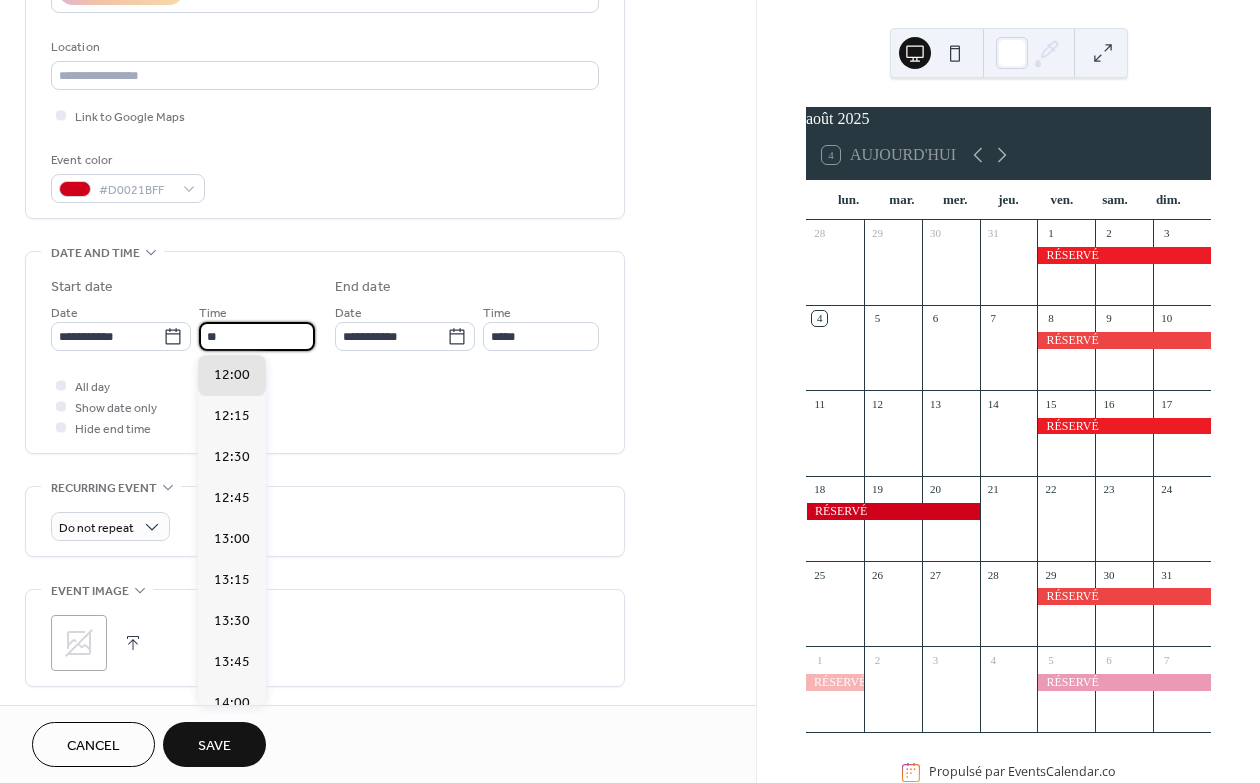 type on "*" 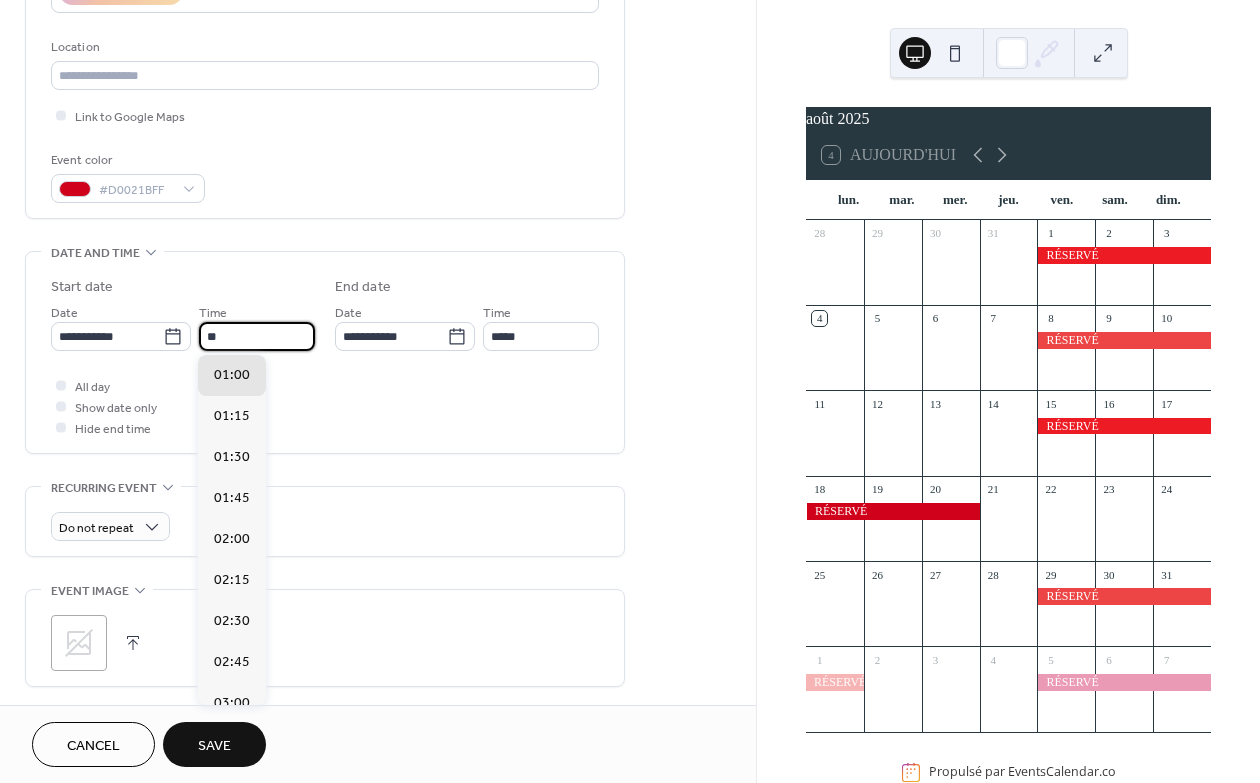 scroll, scrollTop: 2132, scrollLeft: 0, axis: vertical 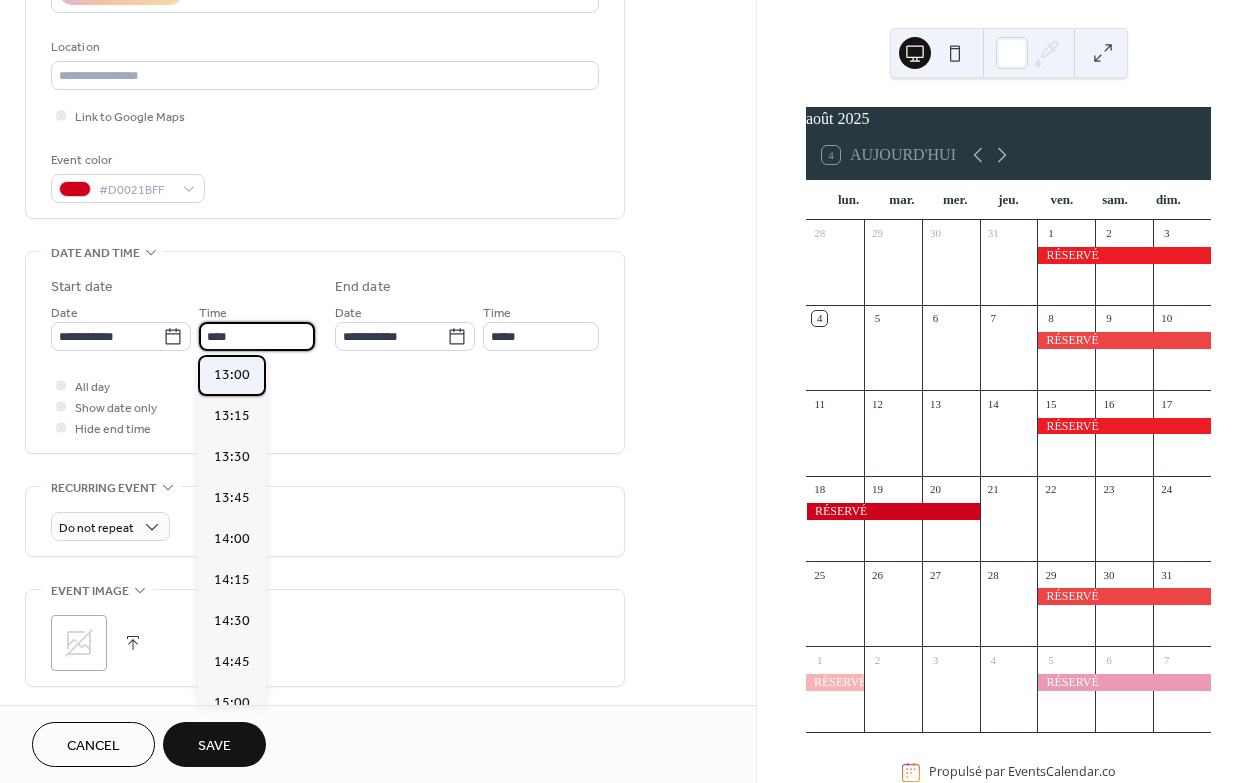 click on "13:00" at bounding box center [232, 375] 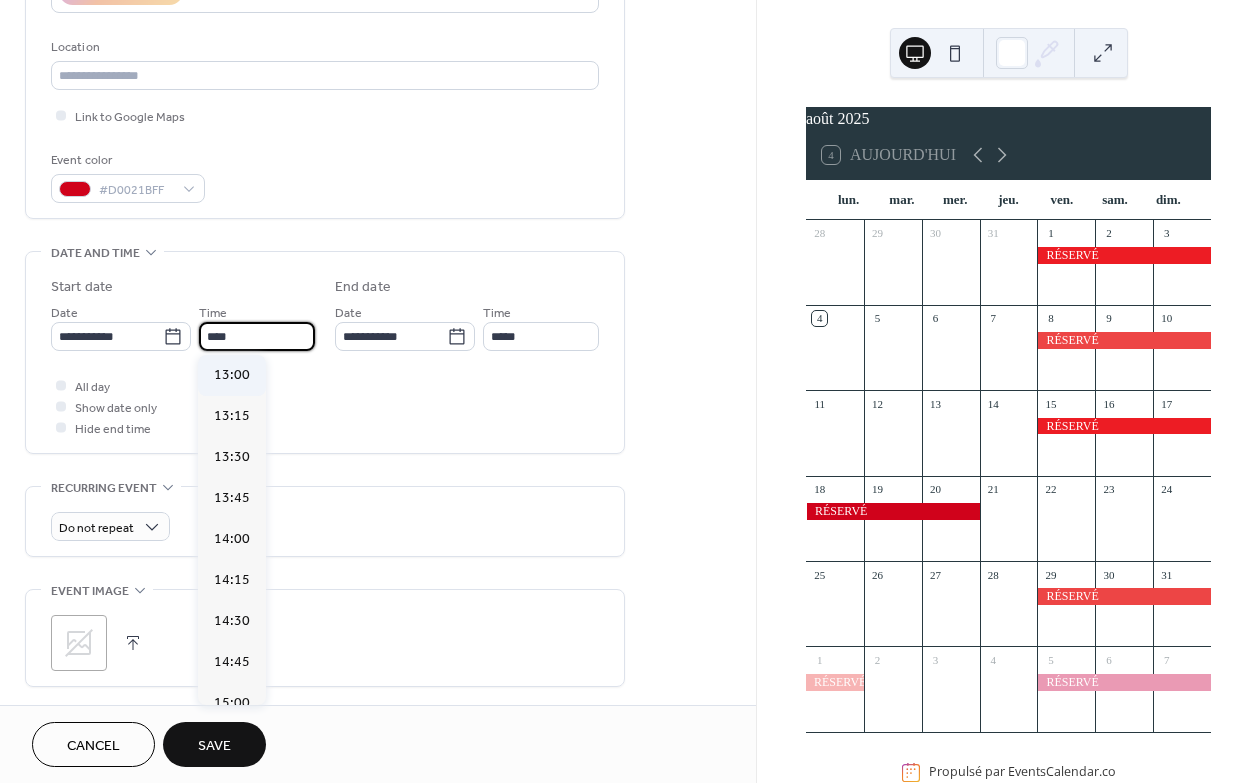 type on "*****" 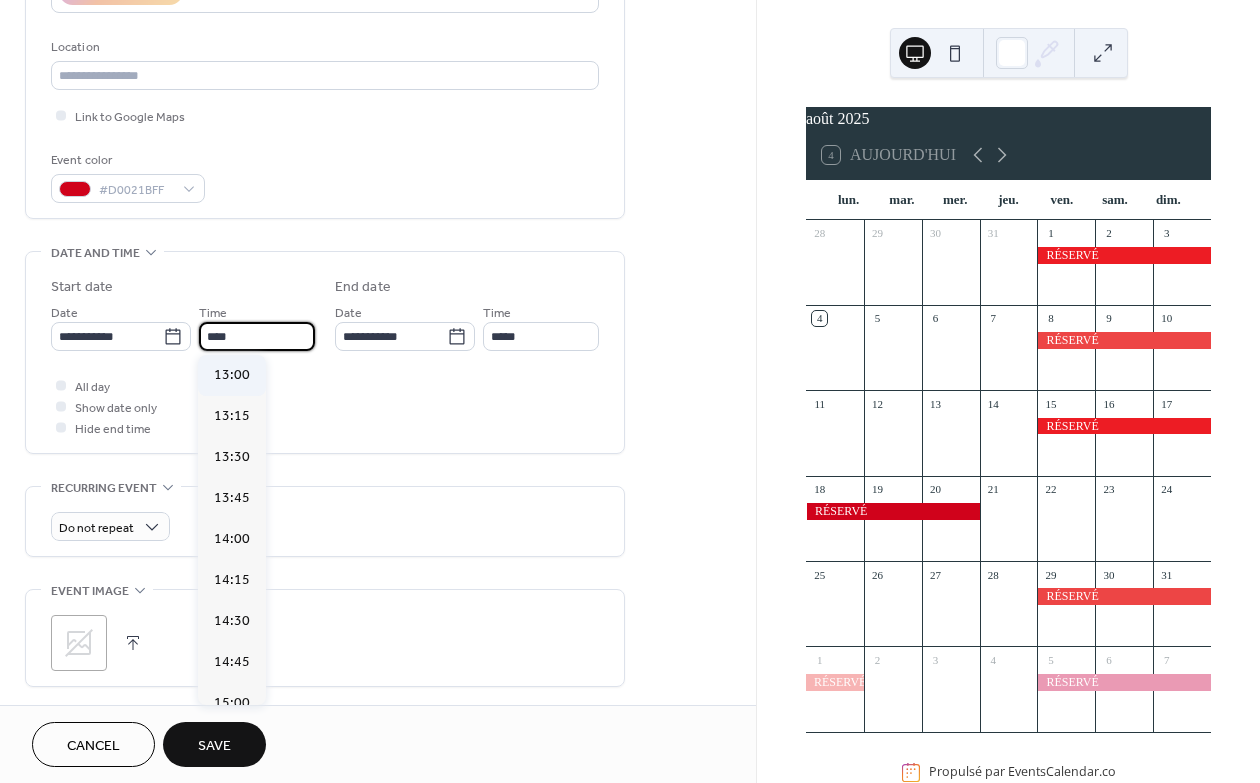 type on "*****" 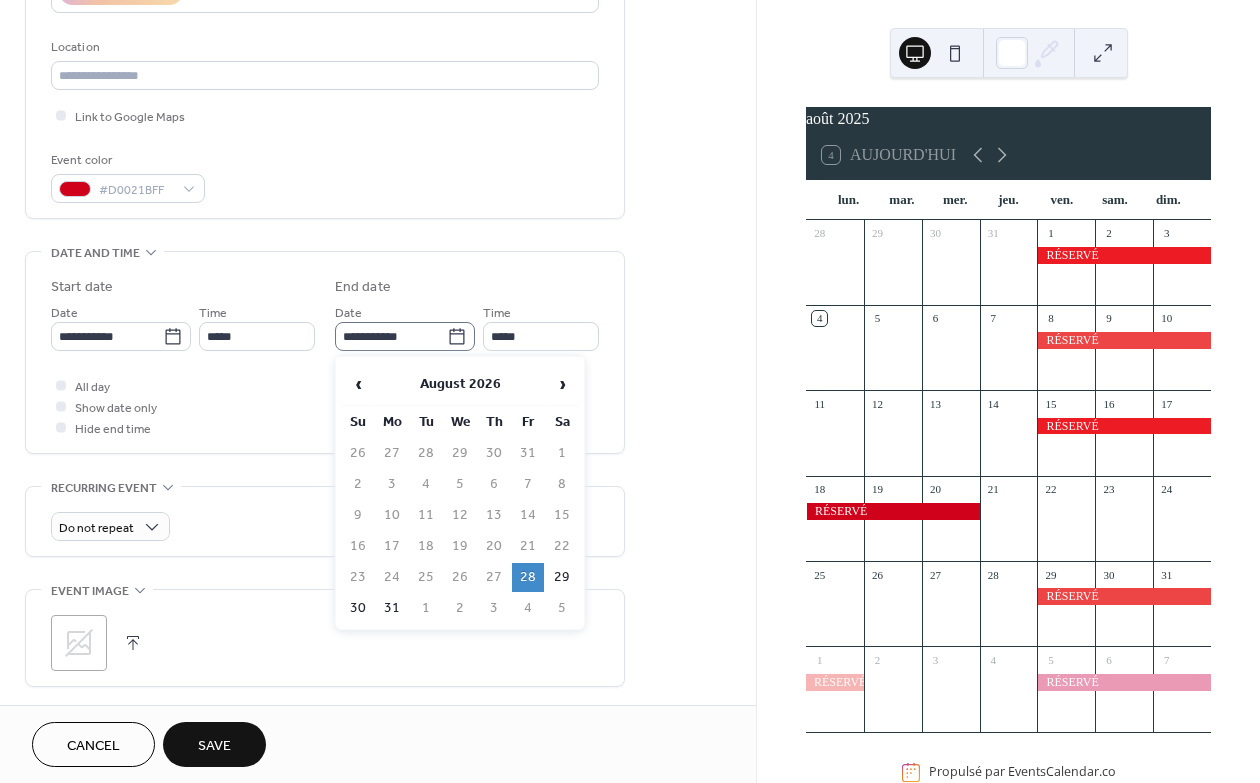 click 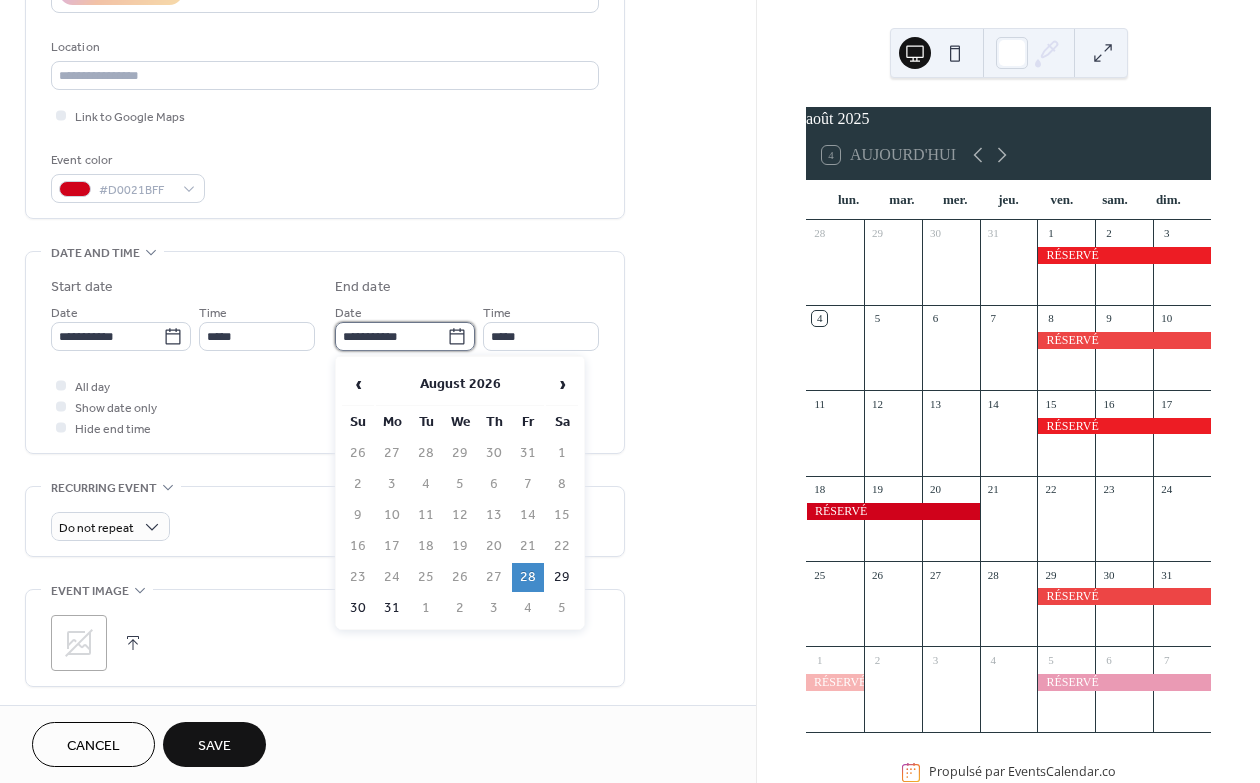 click on "**********" at bounding box center [391, 336] 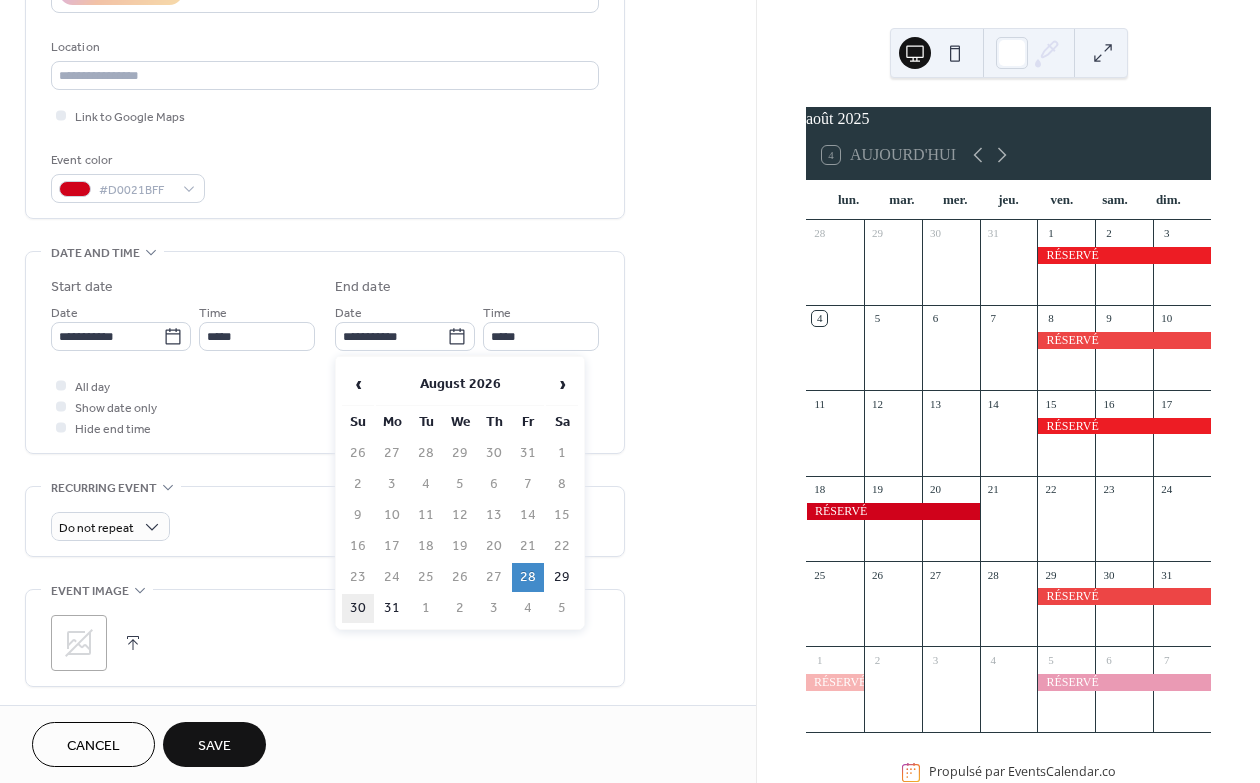 click on "30" at bounding box center [358, 608] 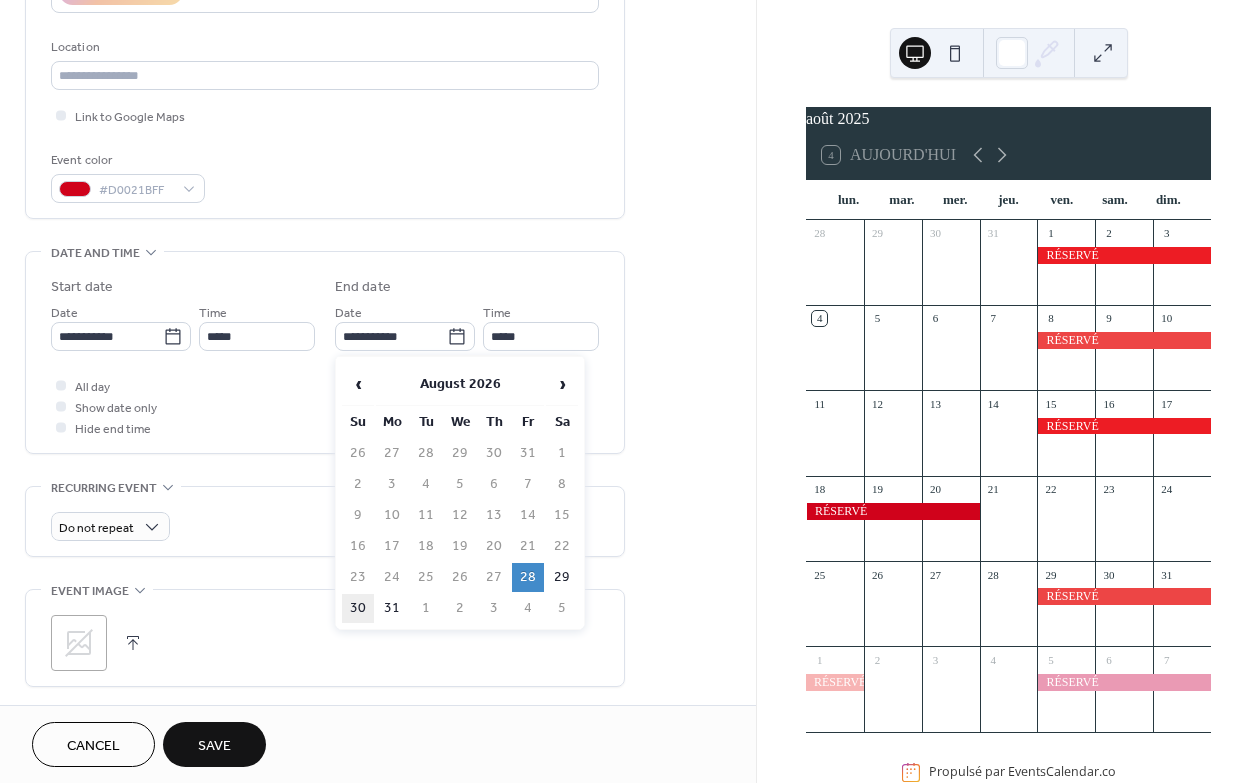 type on "**********" 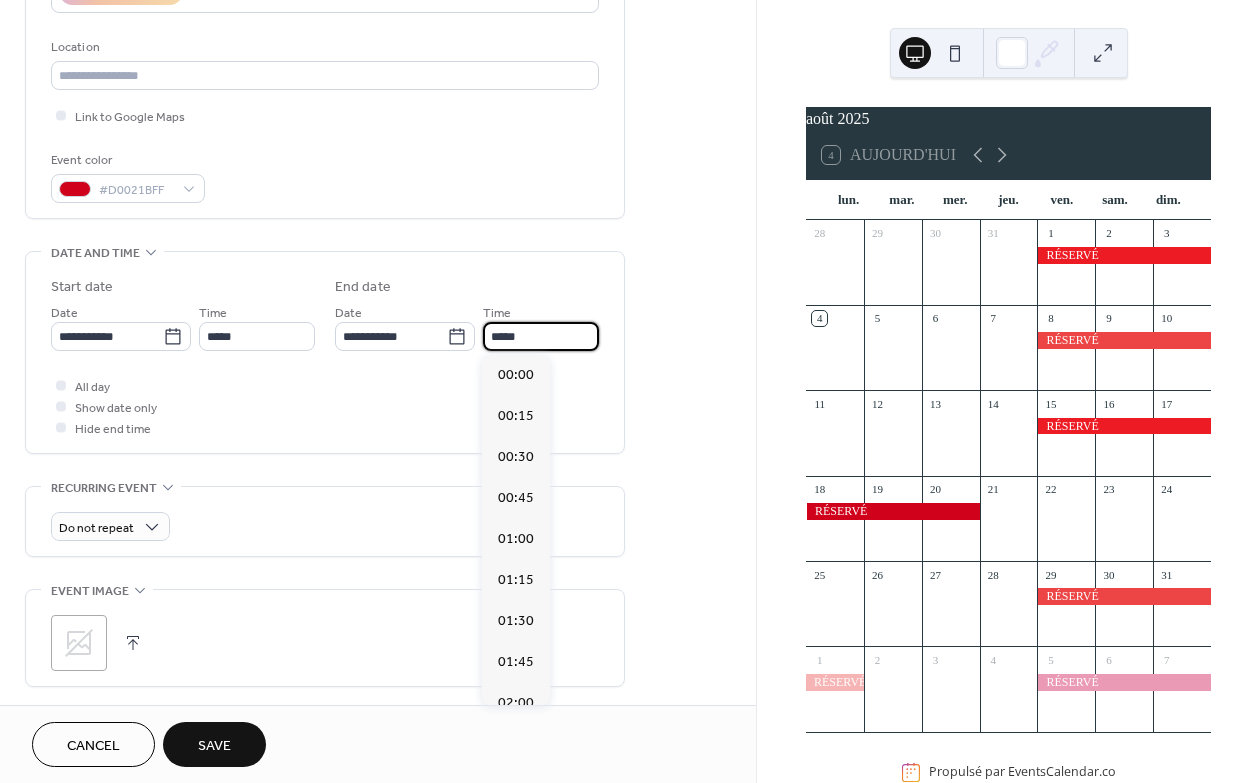 scroll, scrollTop: 2296, scrollLeft: 0, axis: vertical 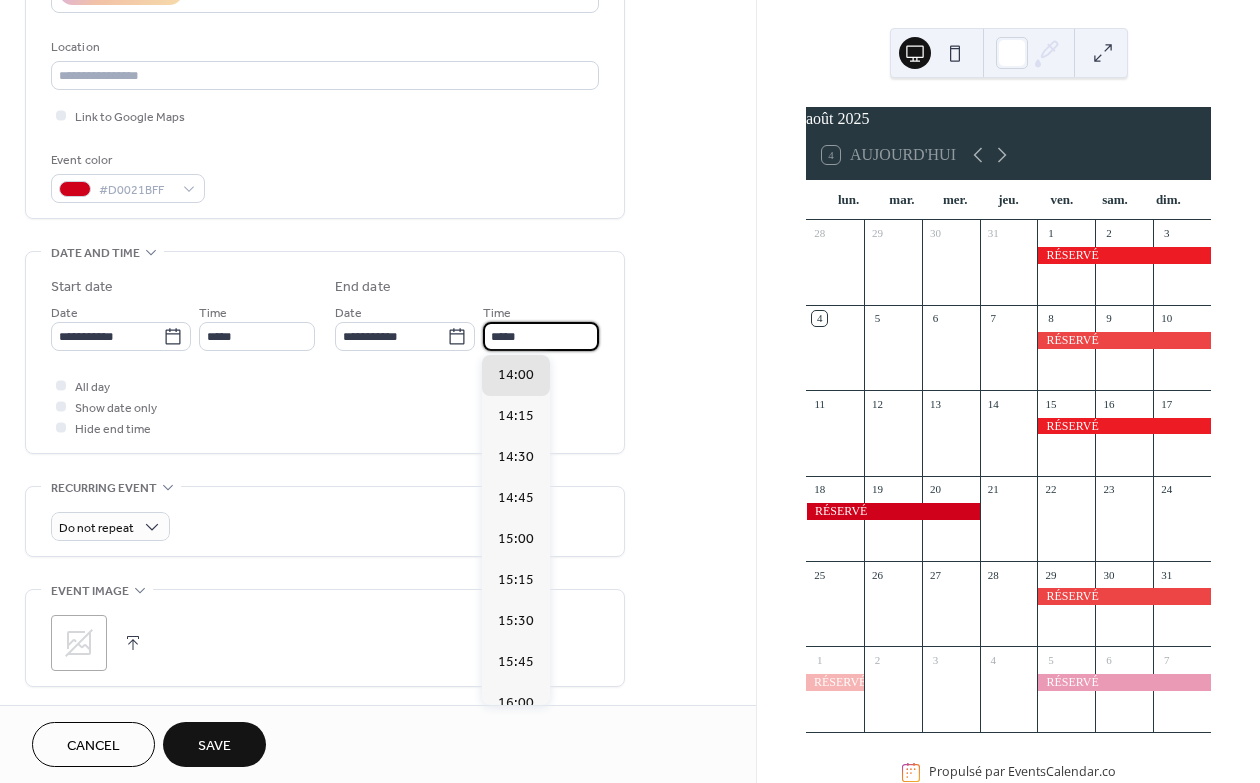 drag, startPoint x: 553, startPoint y: 338, endPoint x: 481, endPoint y: 337, distance: 72.00694 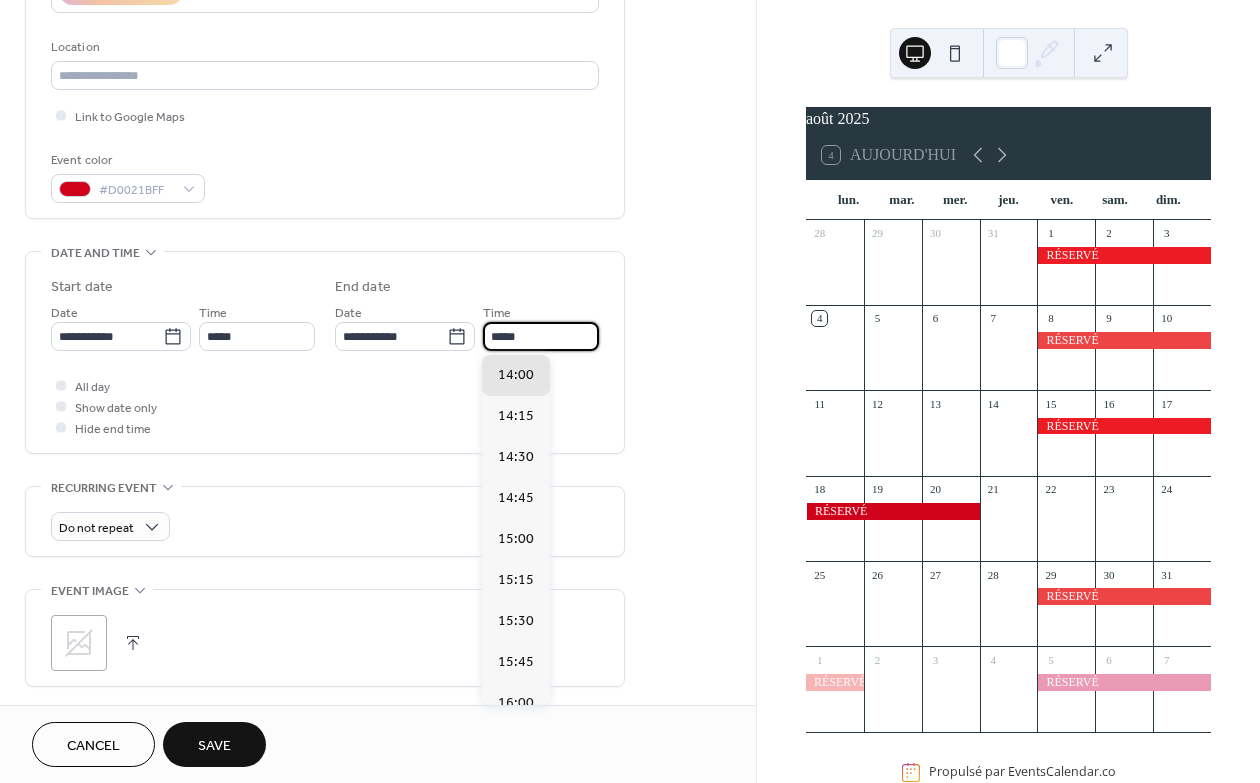 click on "**********" at bounding box center [467, 326] 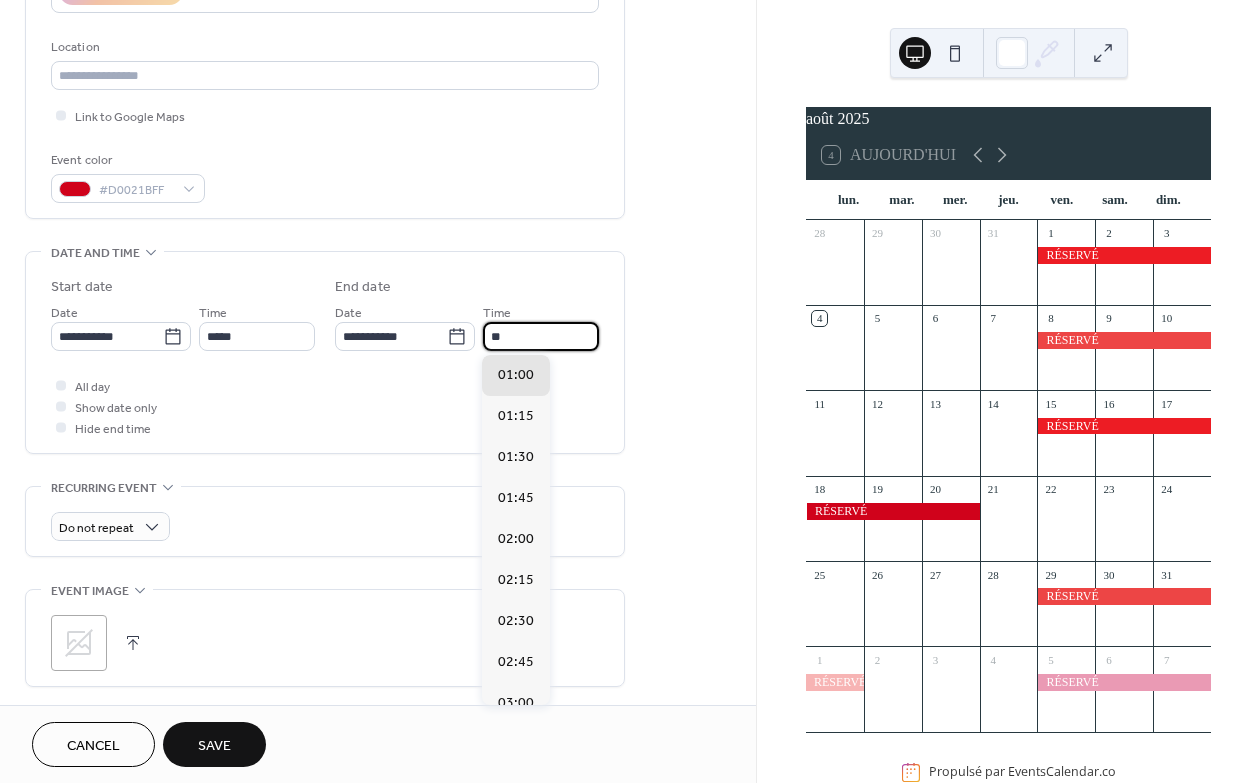scroll, scrollTop: 2132, scrollLeft: 0, axis: vertical 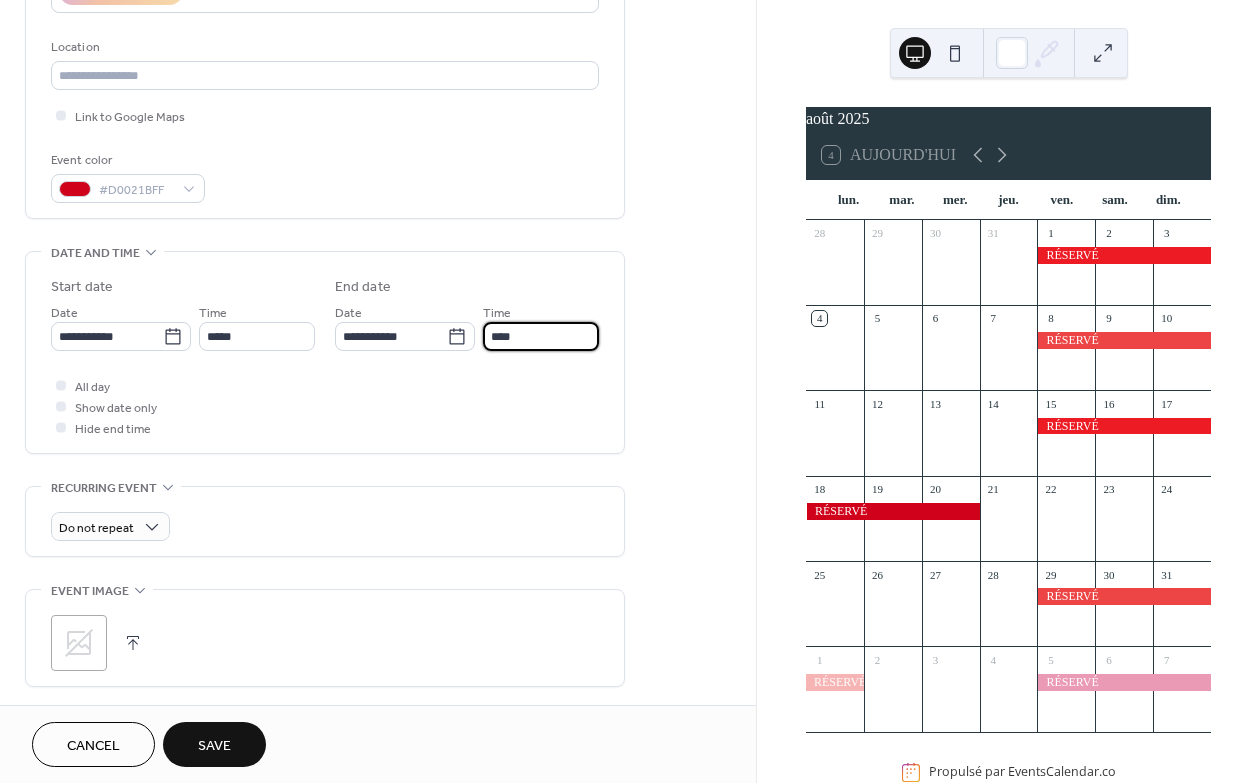 type on "*****" 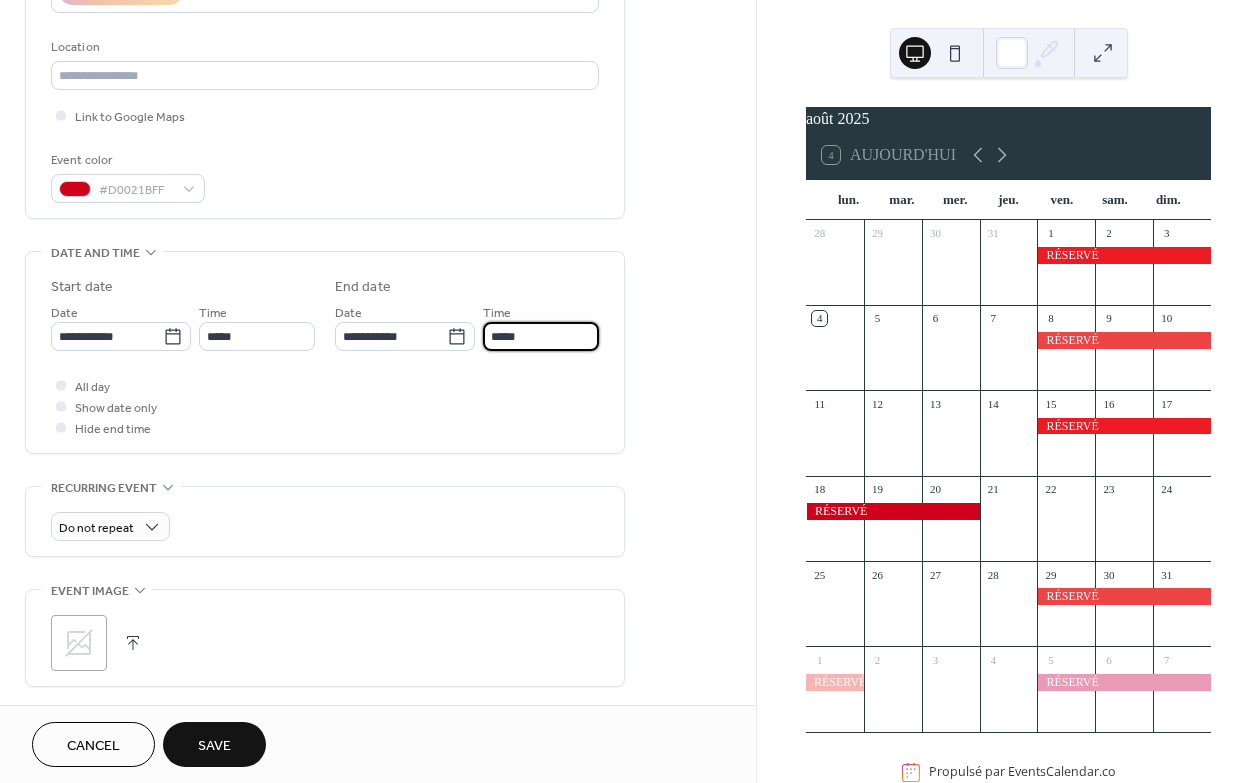 click on "**********" at bounding box center (325, 352) 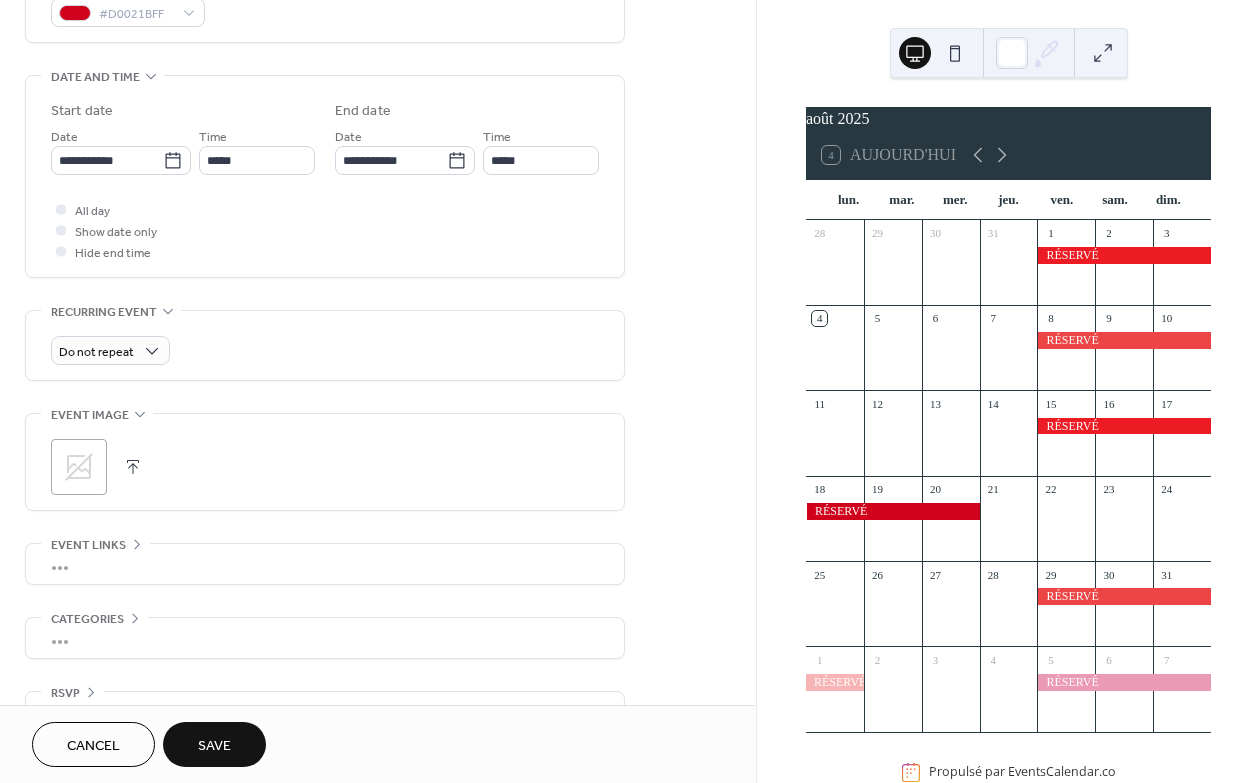 scroll, scrollTop: 624, scrollLeft: 0, axis: vertical 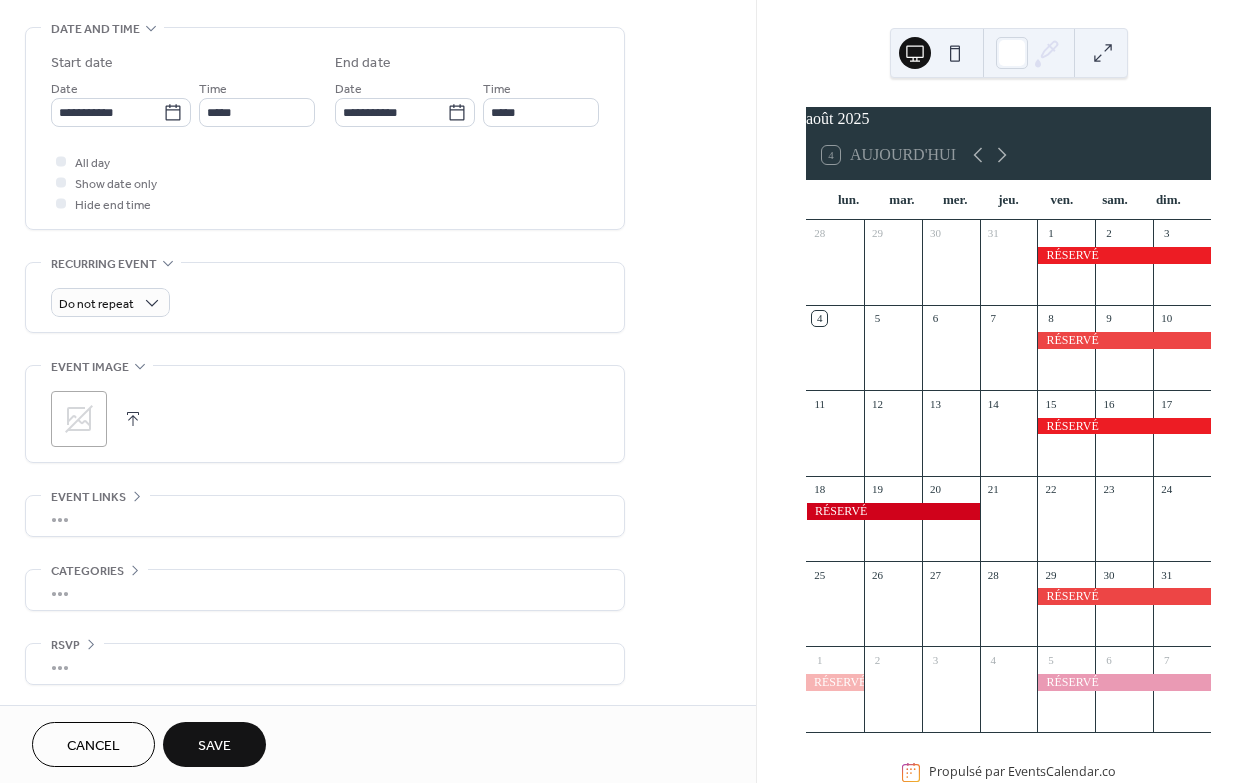 click on "Save" at bounding box center [214, 746] 